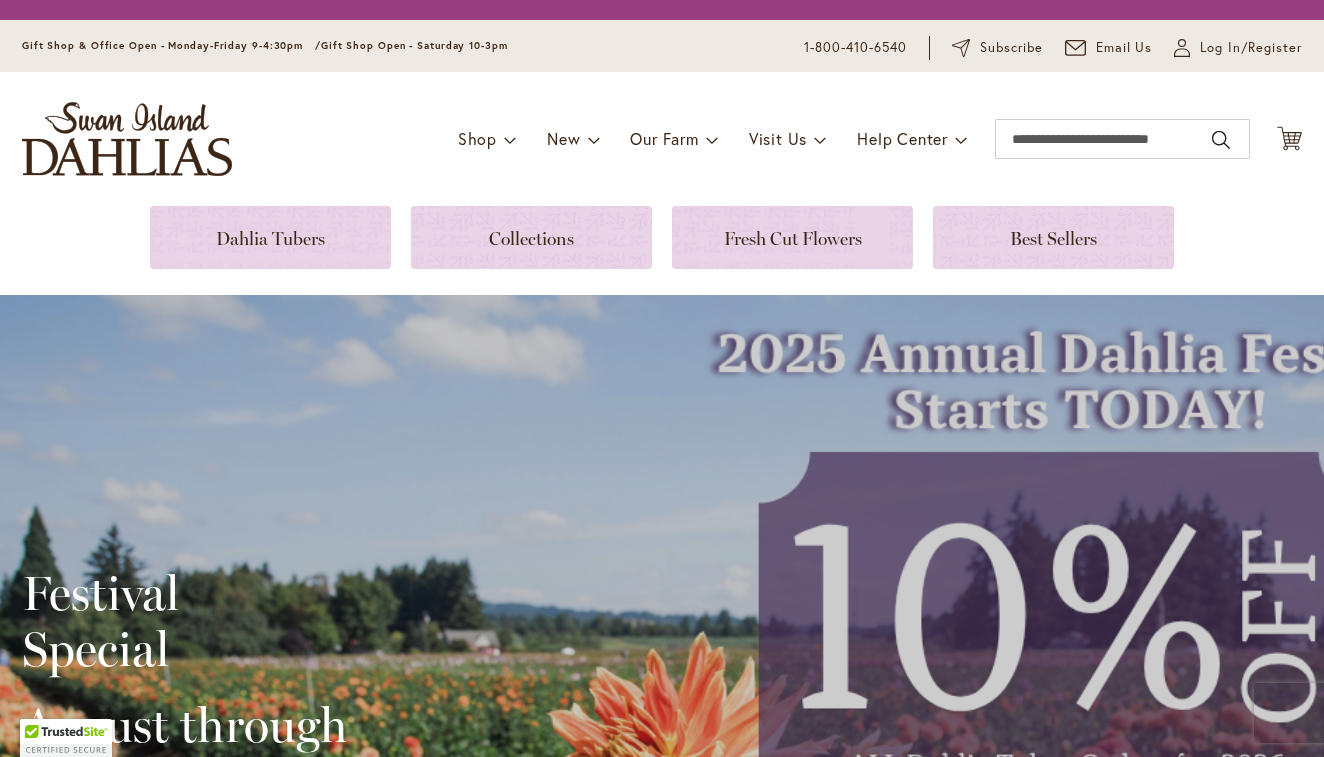 scroll, scrollTop: 0, scrollLeft: 0, axis: both 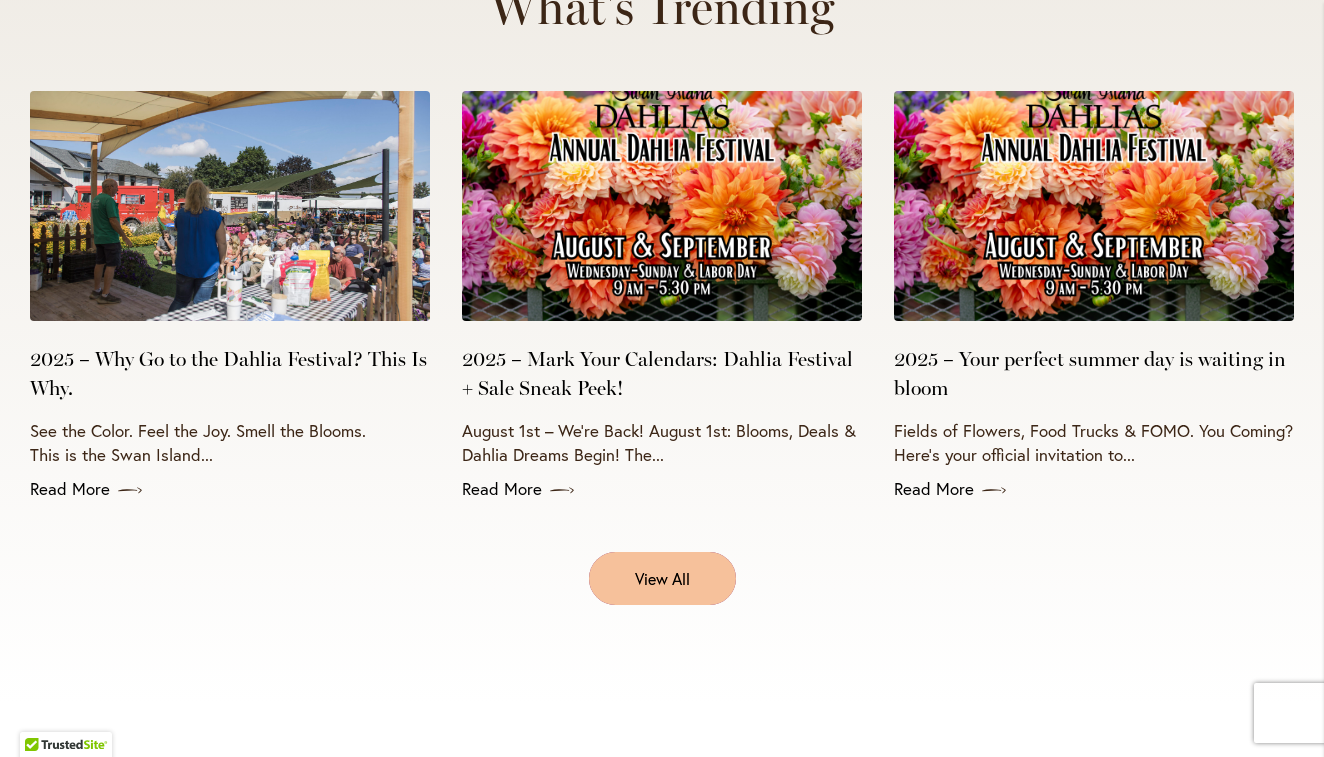 click on "View All" at bounding box center [662, 578] 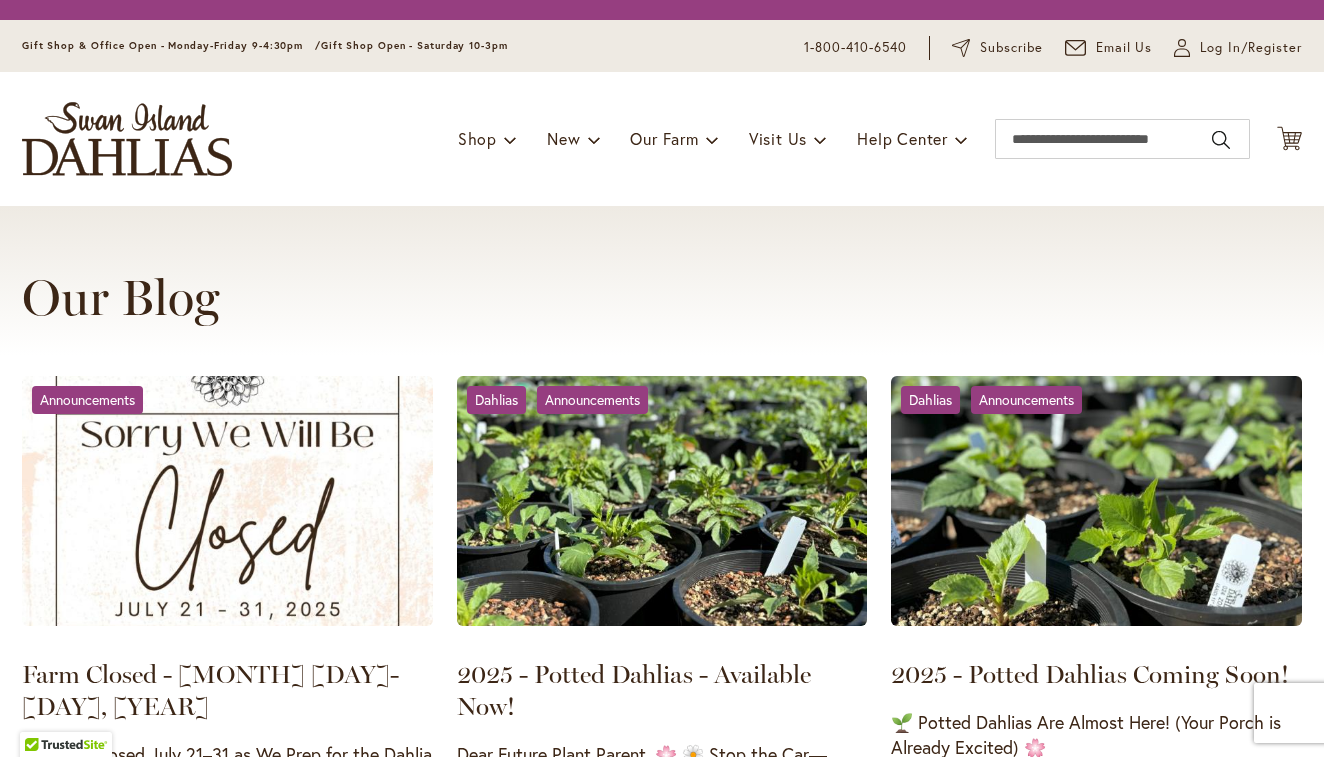 scroll, scrollTop: 0, scrollLeft: 0, axis: both 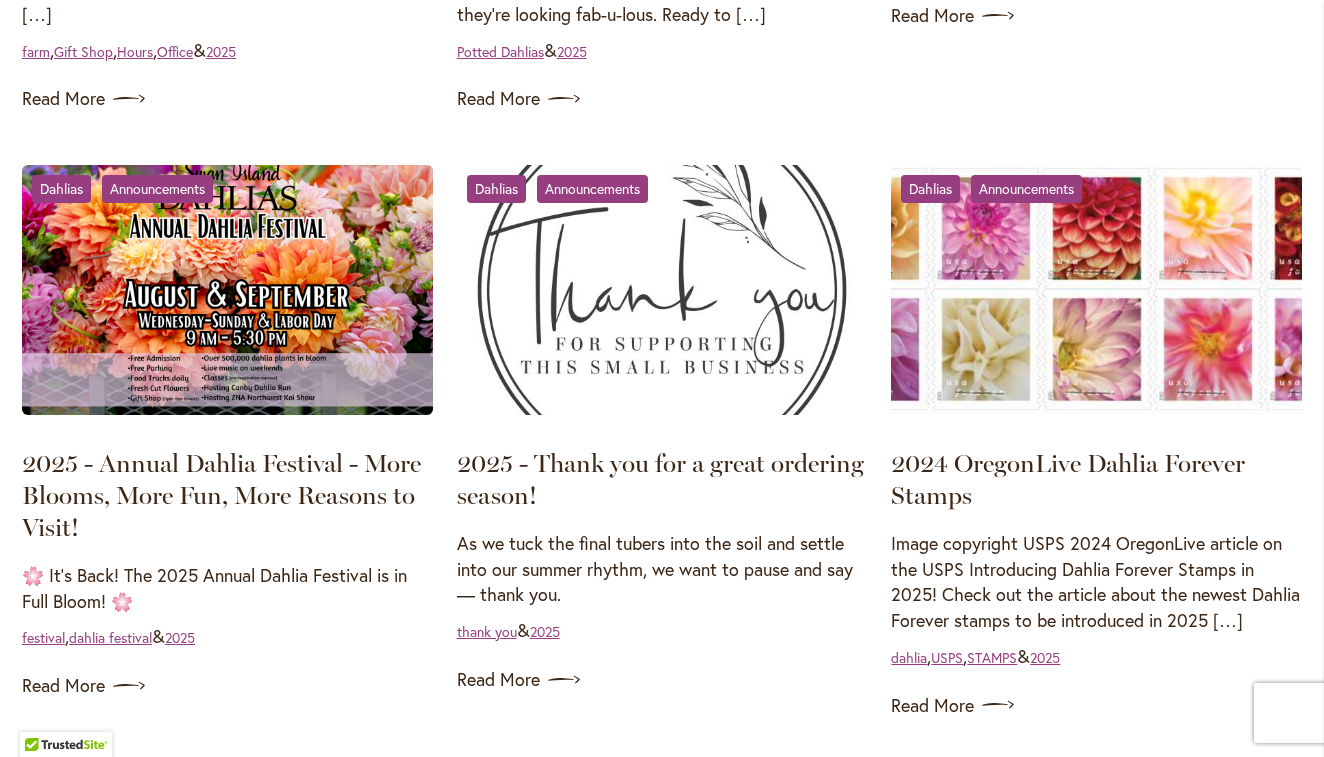click on "2025 - Annual Dahlia Festival - More Blooms, More Fun, More Reasons to Visit!
🌸 It’s Back! The 2025 Annual Dahlia Festival is in Full Bloom! 🌸
festival ,  dahlia festival  &  2025" at bounding box center [227, 407] 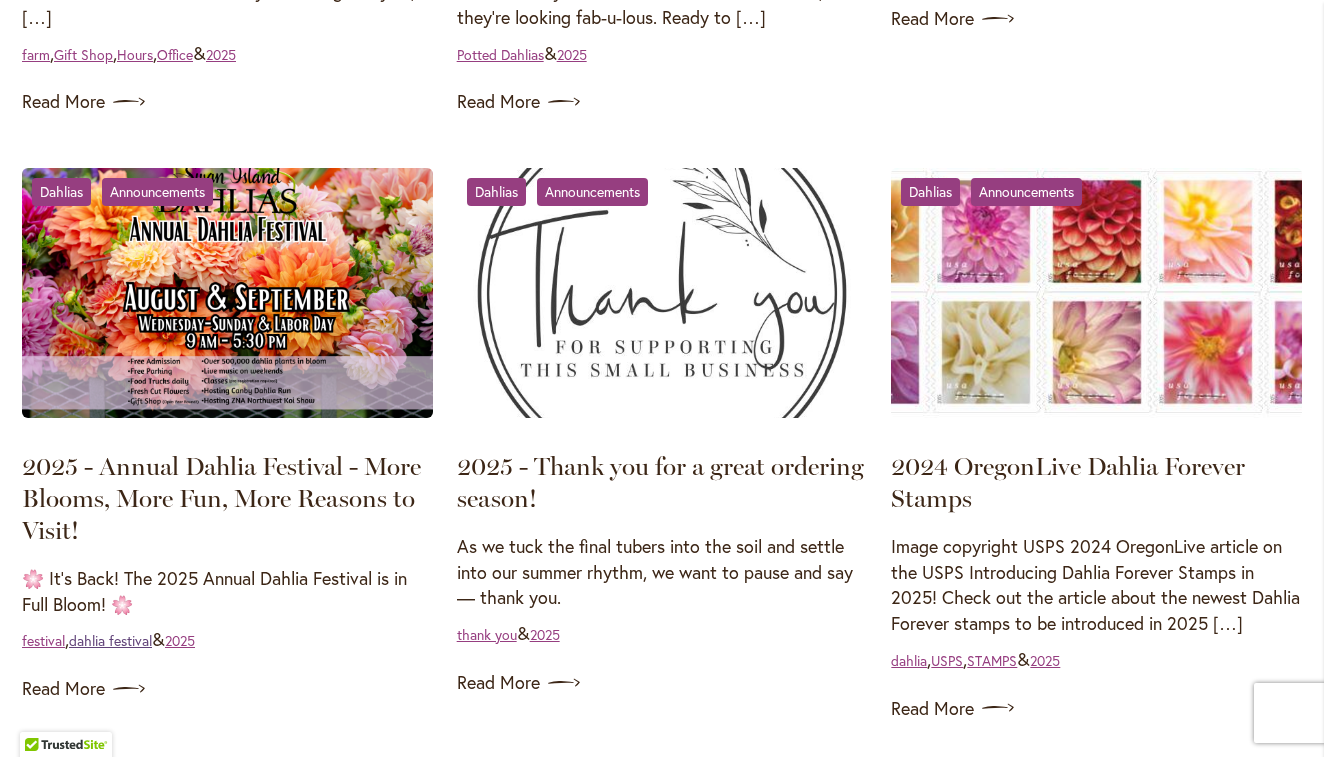 click on "dahlia festival" at bounding box center (110, 640) 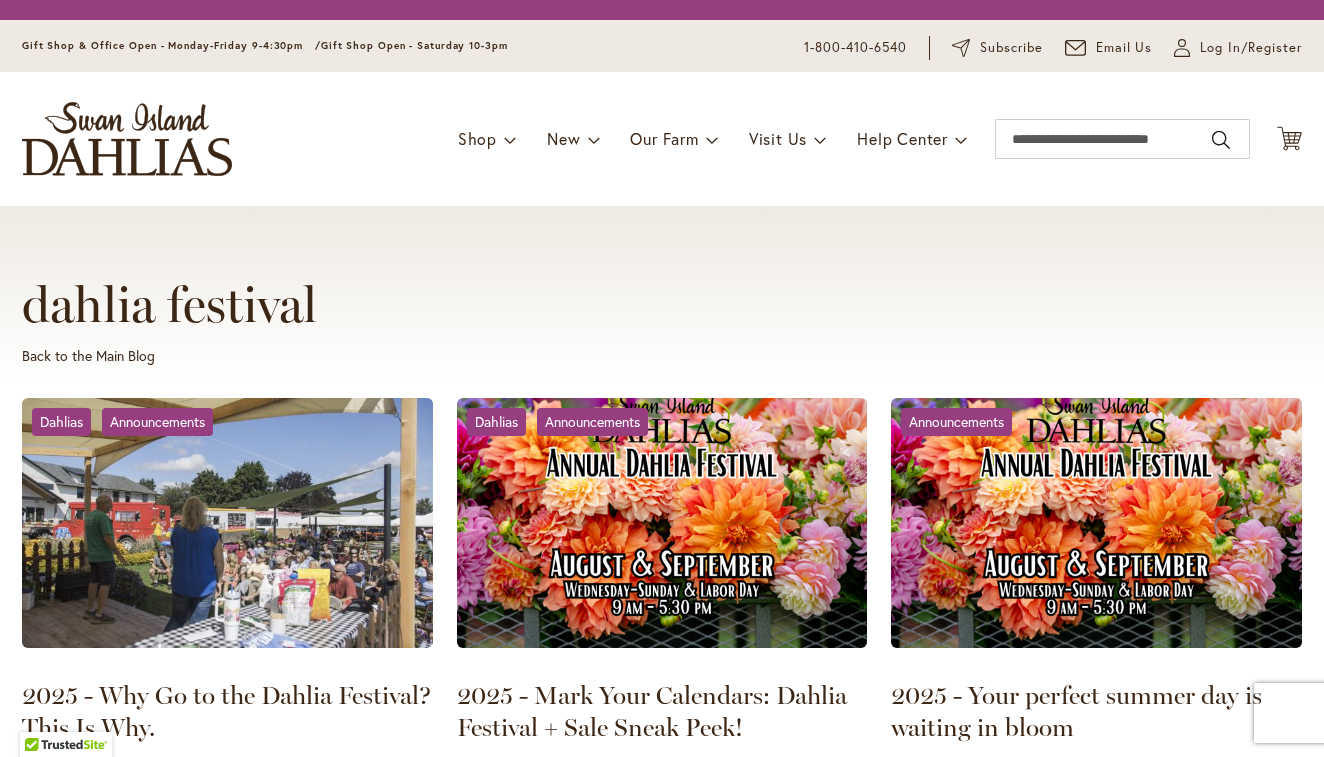 scroll, scrollTop: 0, scrollLeft: 0, axis: both 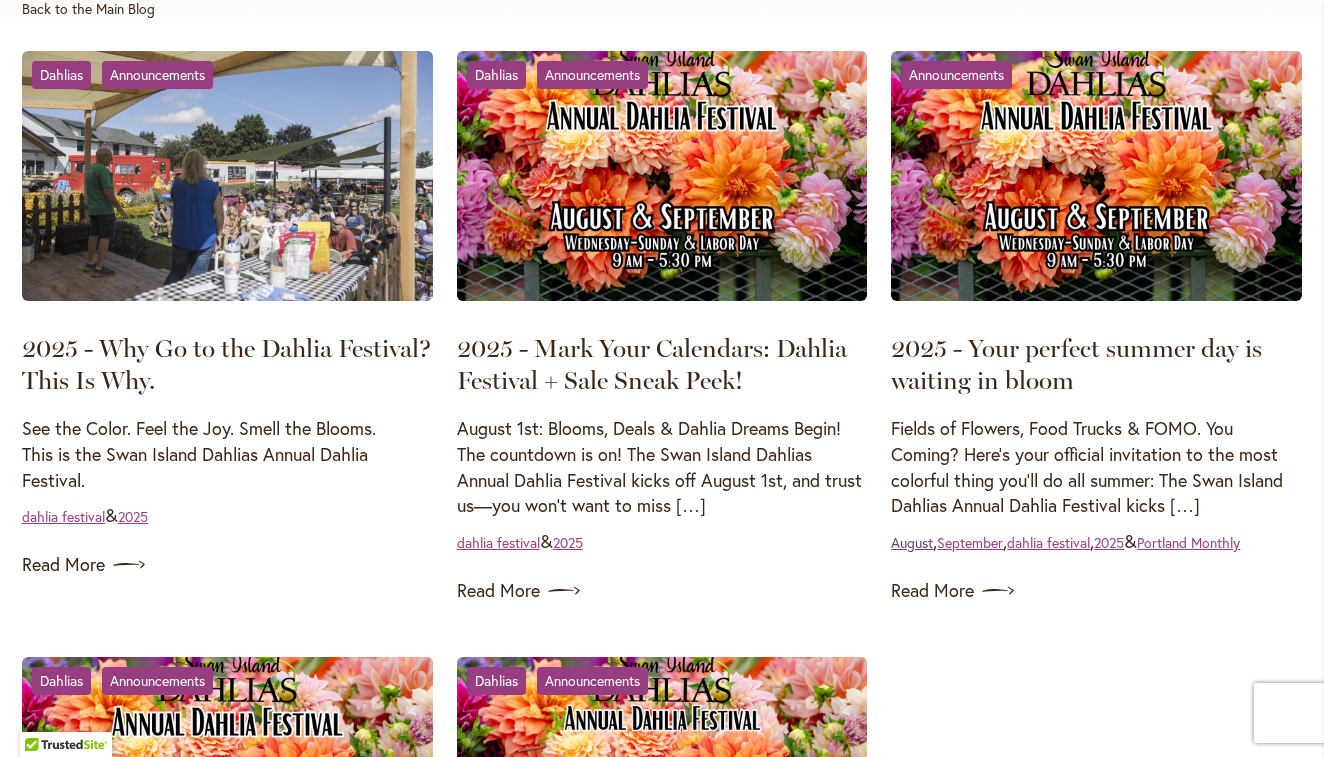 click on "August" at bounding box center (912, 542) 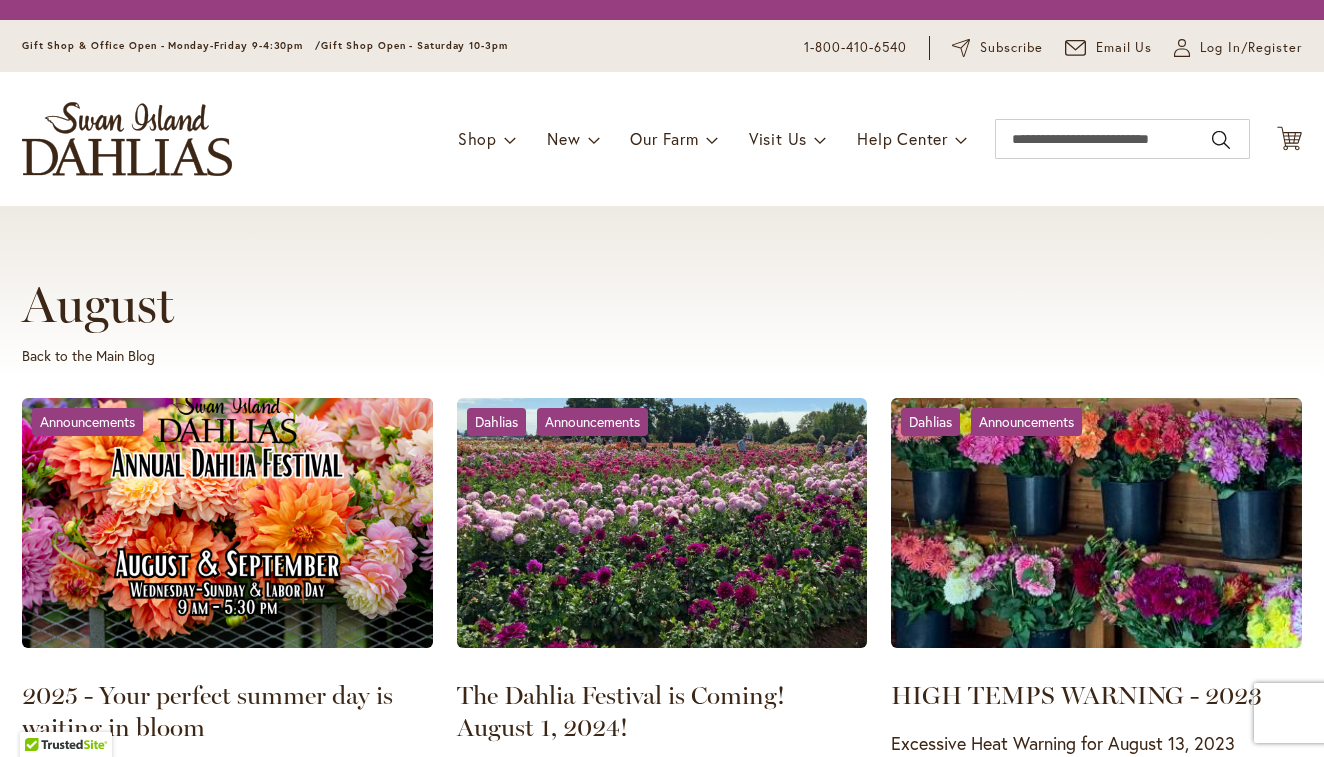 scroll, scrollTop: 0, scrollLeft: 0, axis: both 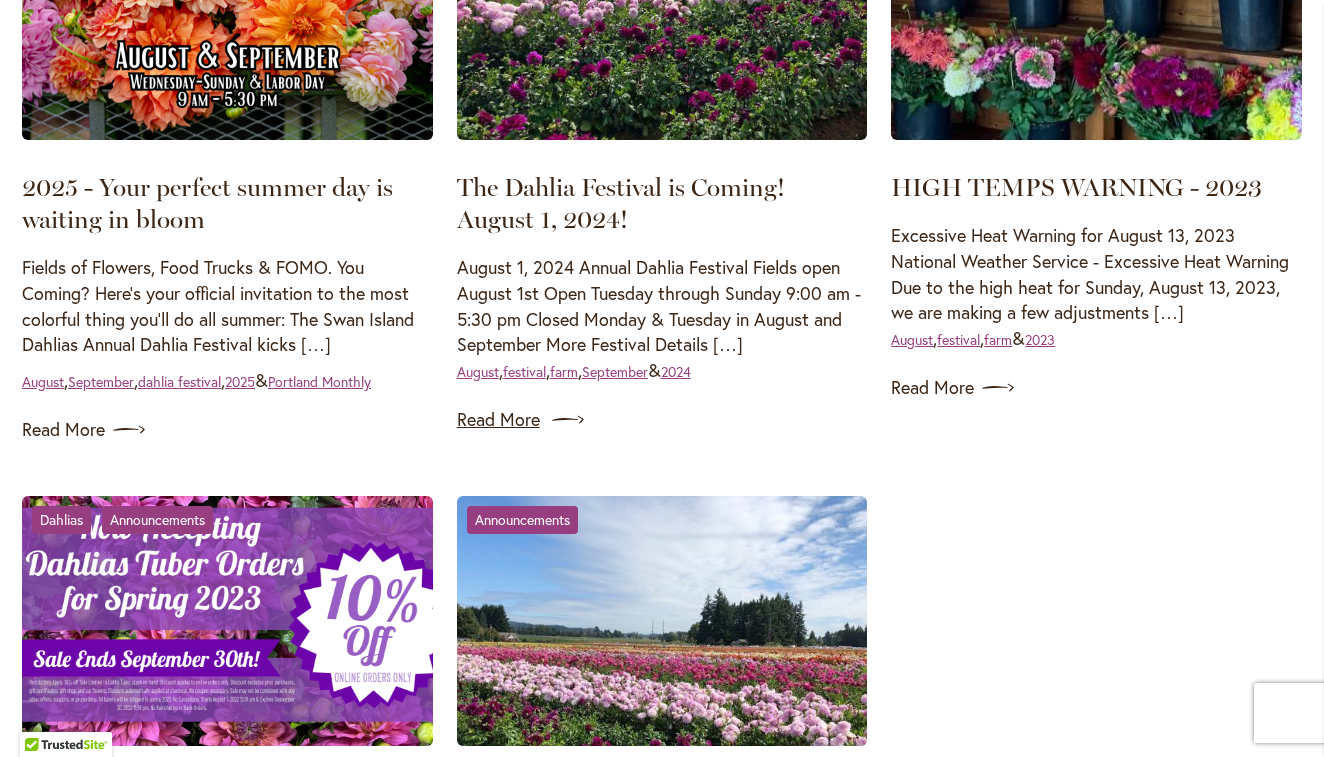 click on "Read More" at bounding box center (662, 420) 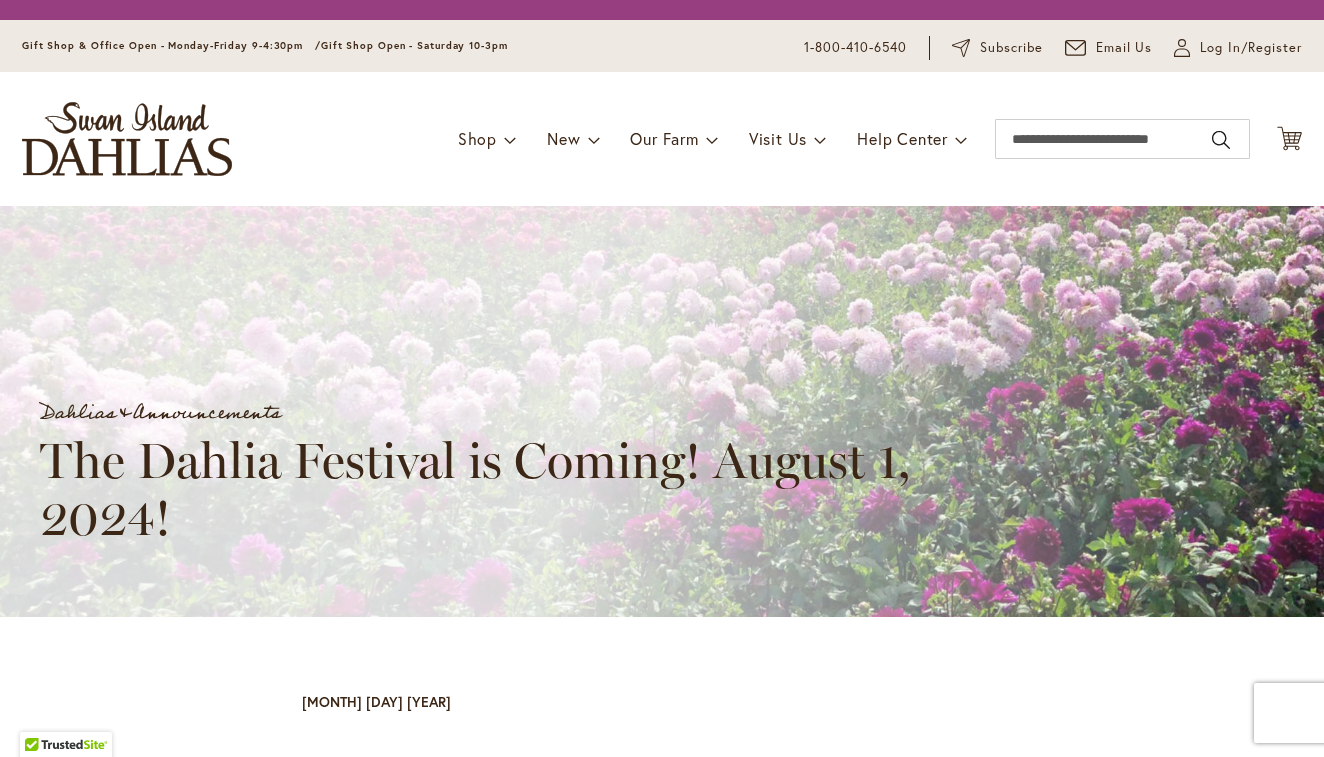 scroll, scrollTop: 0, scrollLeft: 0, axis: both 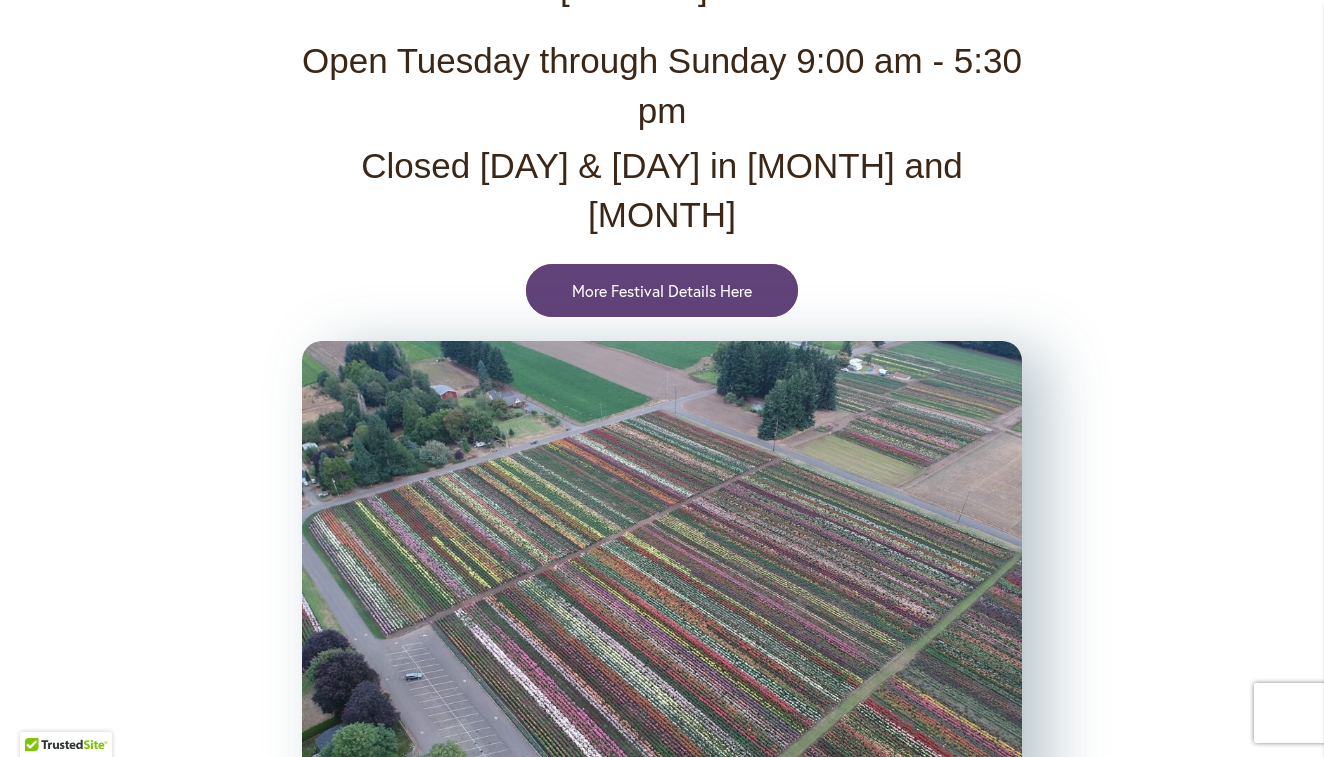 click on "More Festival Details Here" at bounding box center [662, 290] 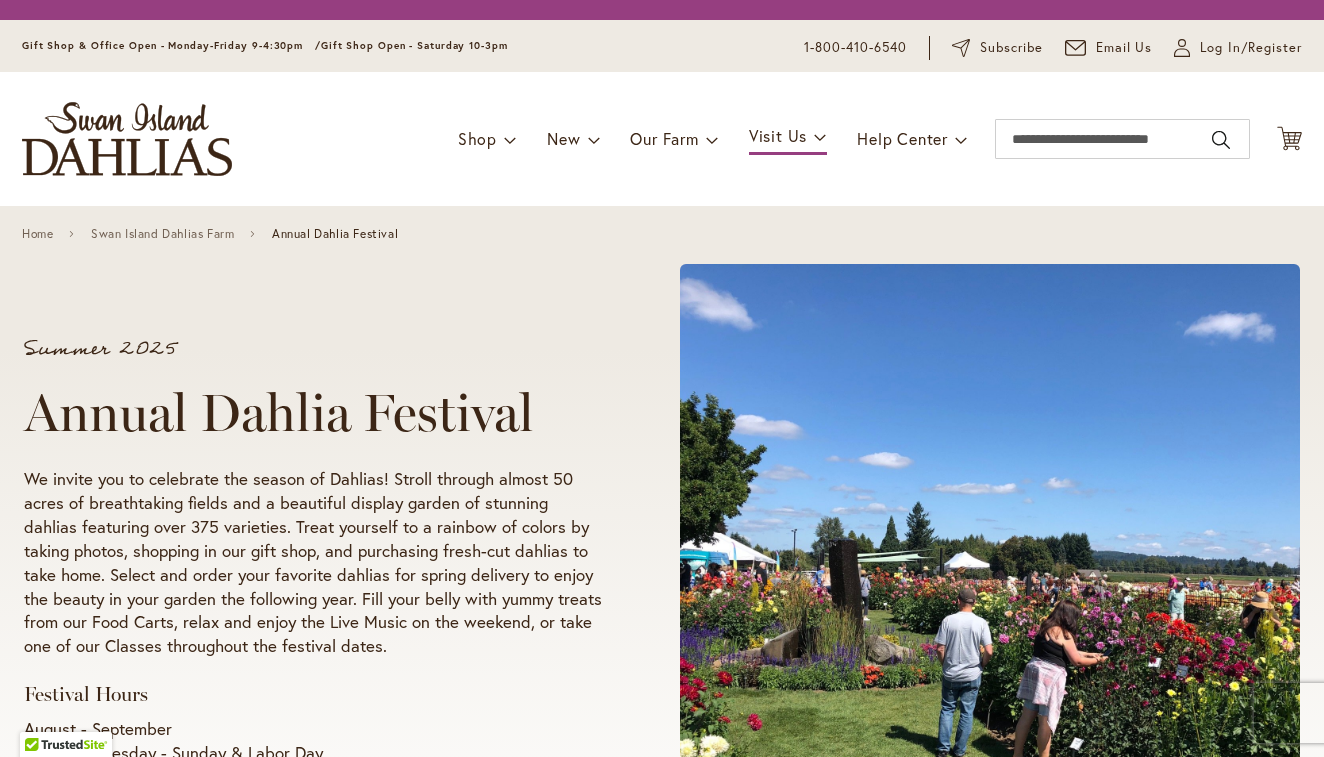 scroll, scrollTop: 0, scrollLeft: 0, axis: both 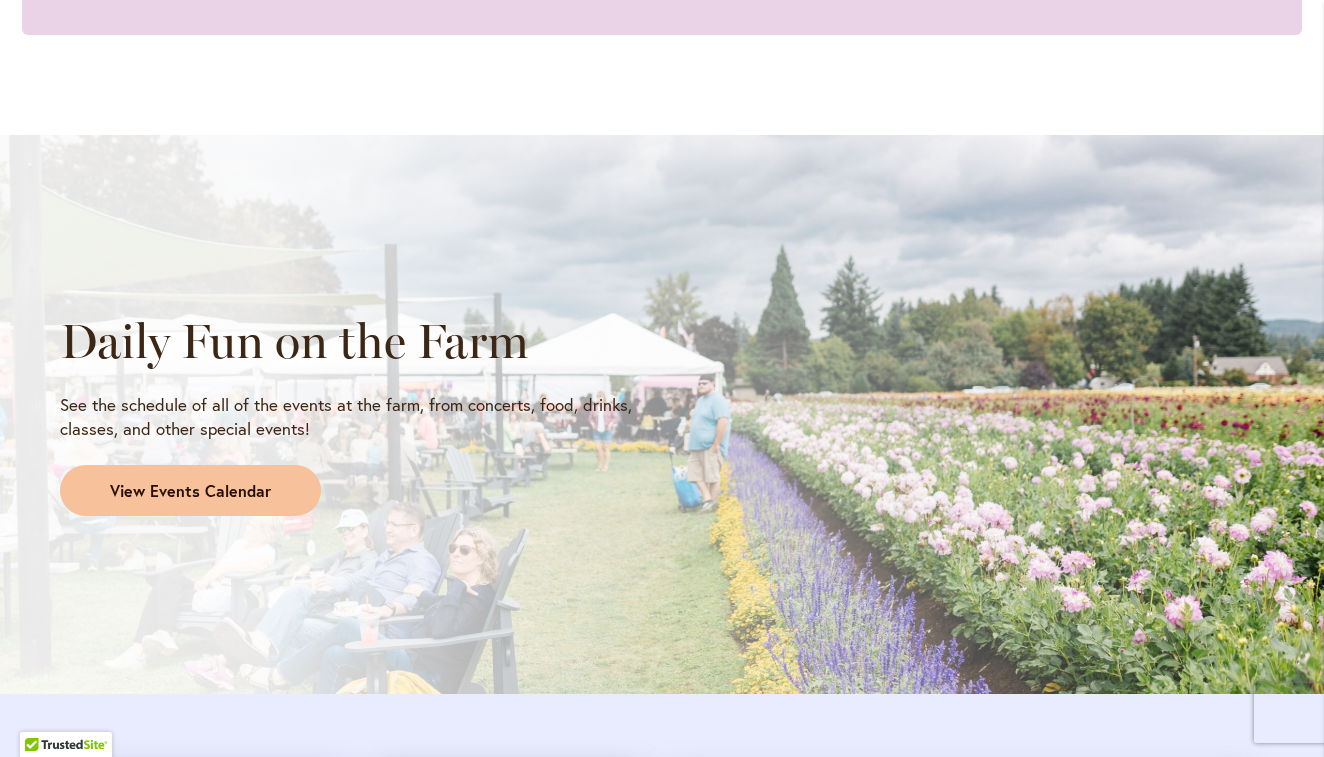 click on "View Events Calendar" at bounding box center [190, 491] 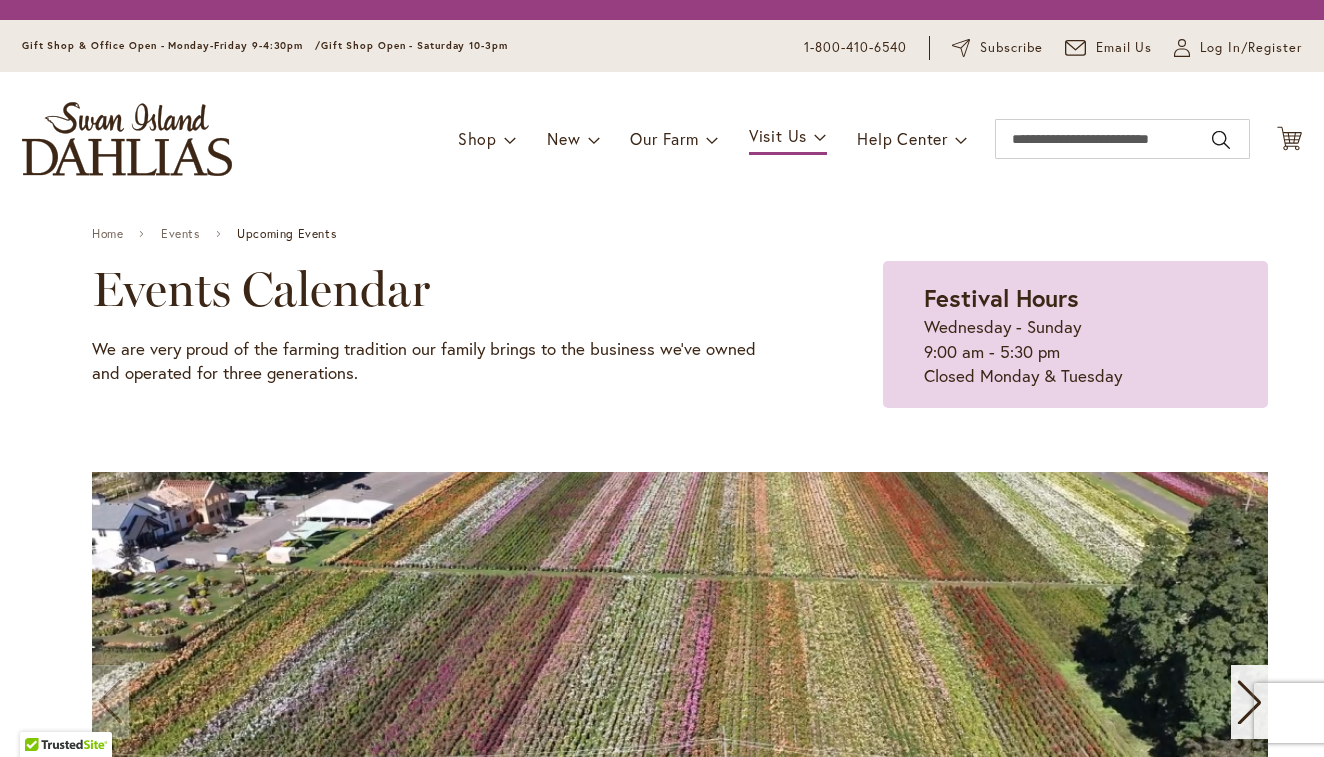 scroll, scrollTop: 0, scrollLeft: 0, axis: both 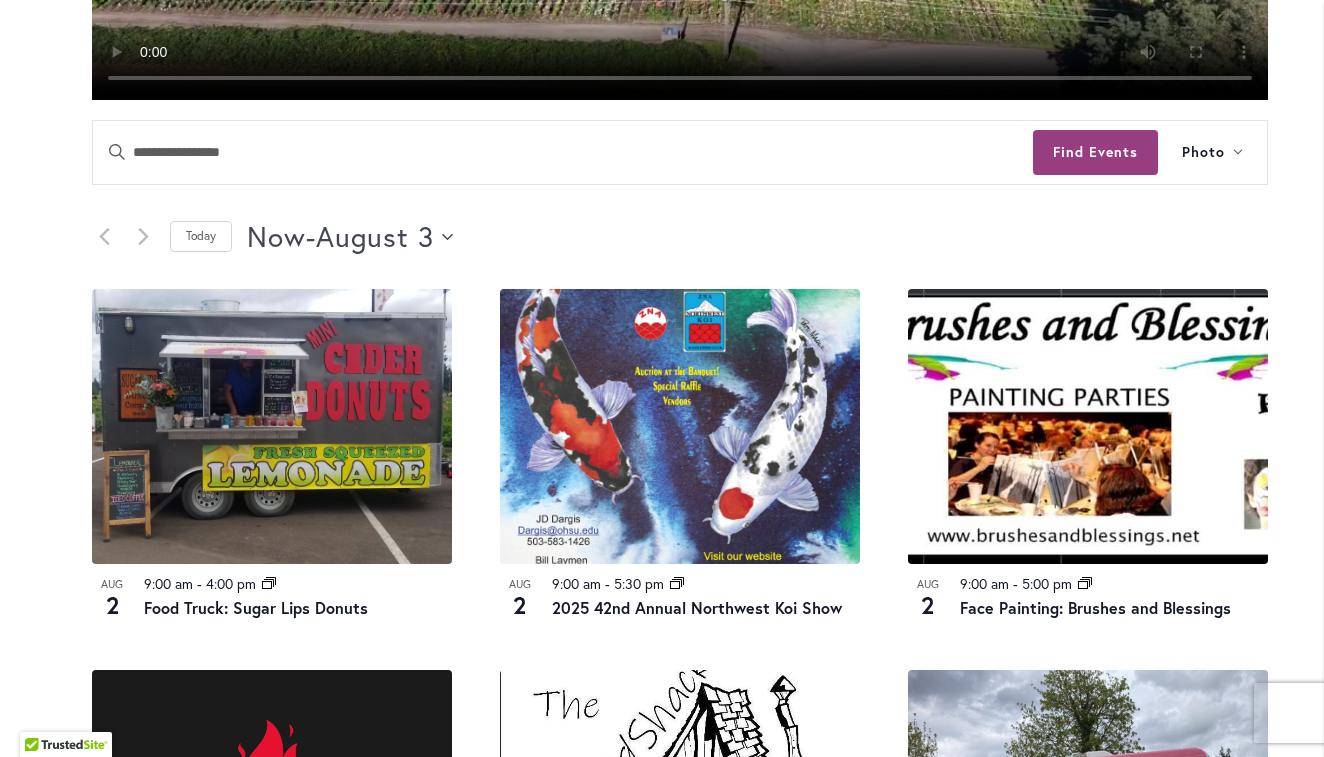 click 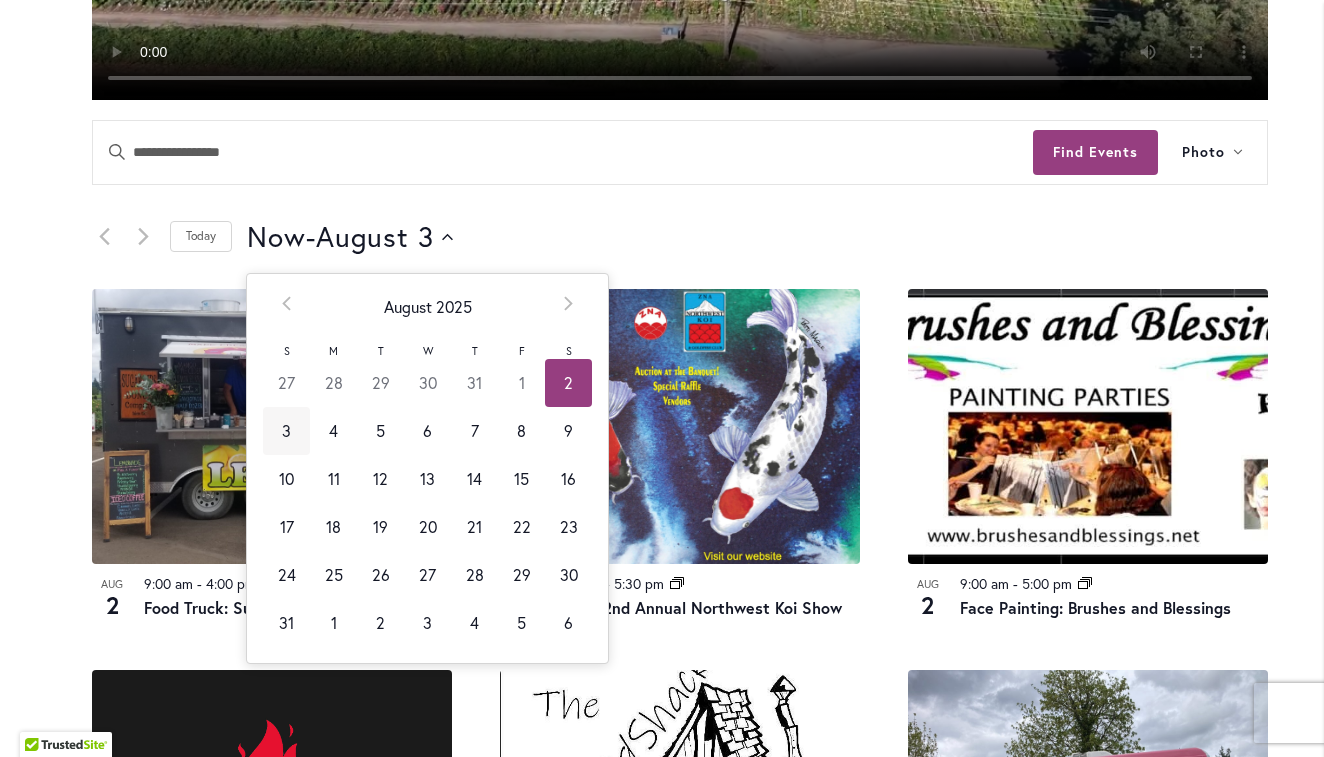click on "3" at bounding box center (286, 431) 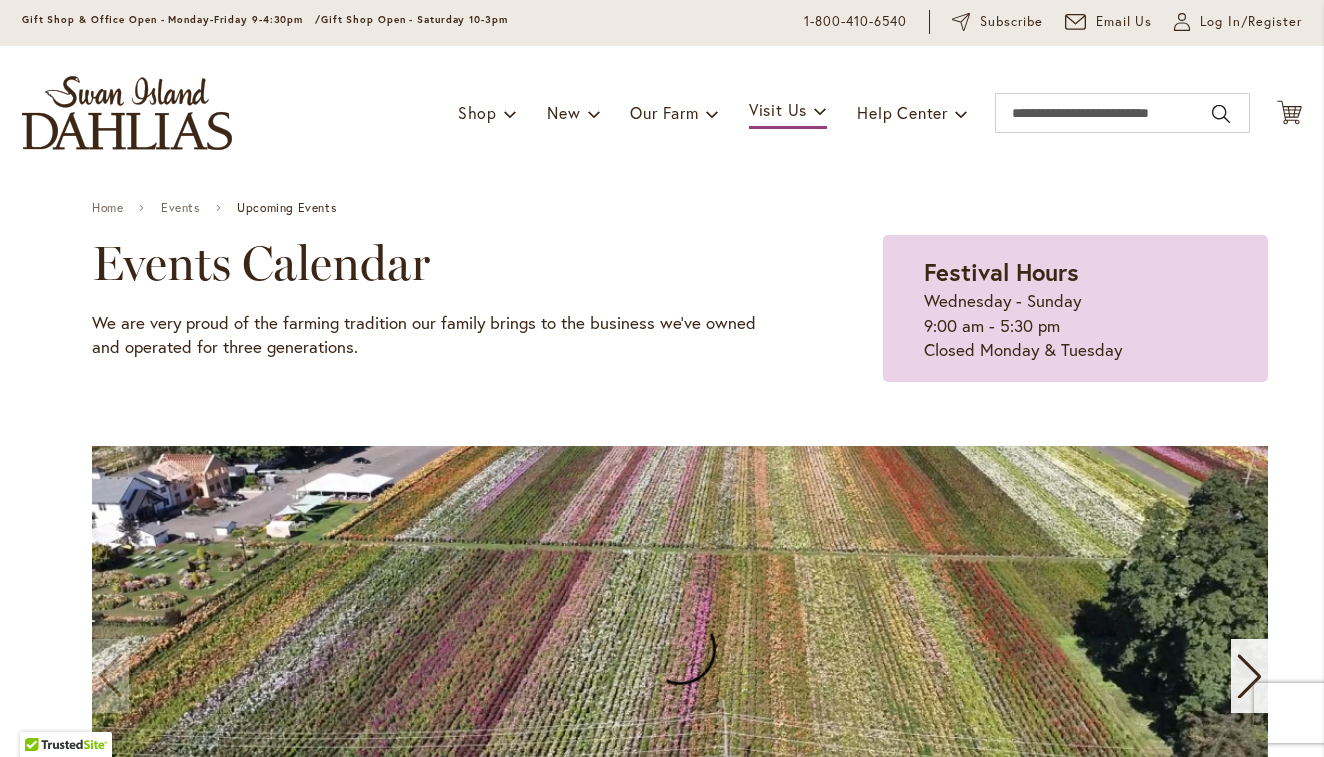 scroll, scrollTop: 0, scrollLeft: 0, axis: both 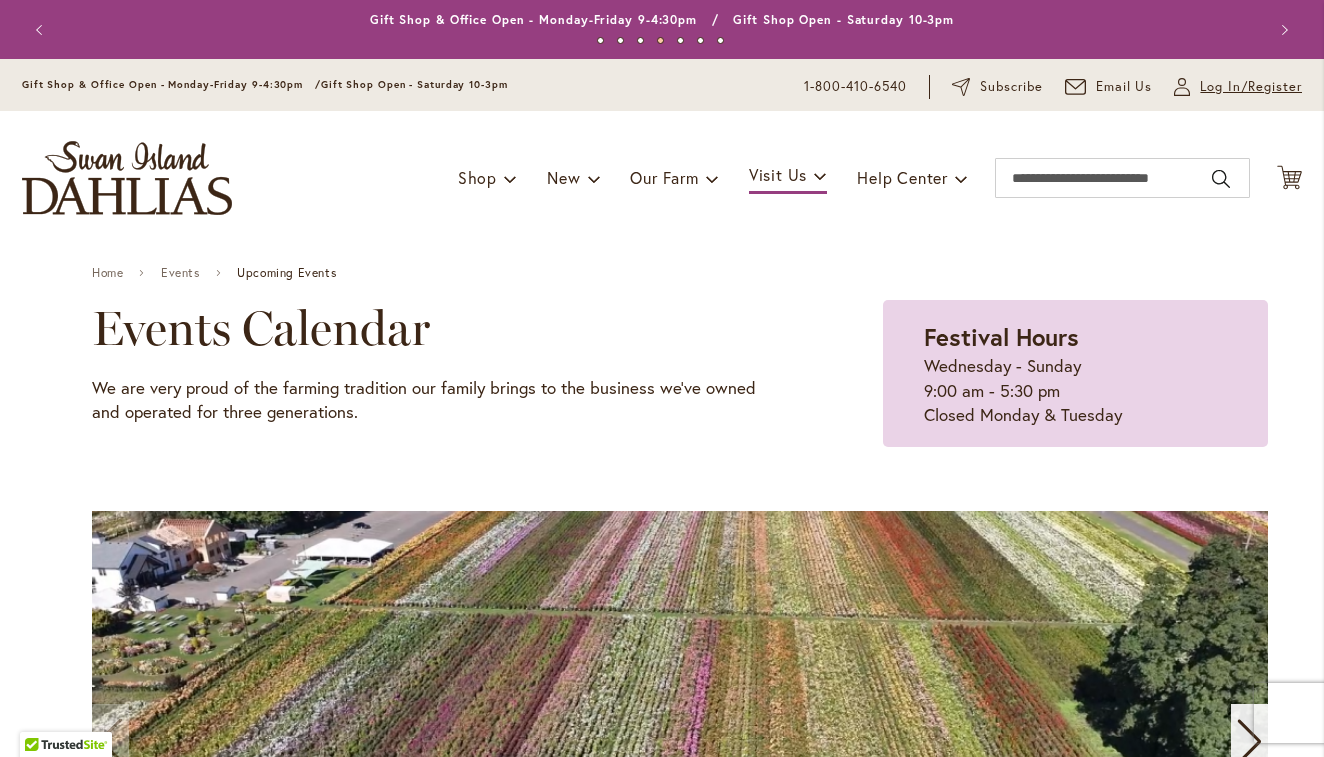 click on "Log In/Register" at bounding box center (1251, 87) 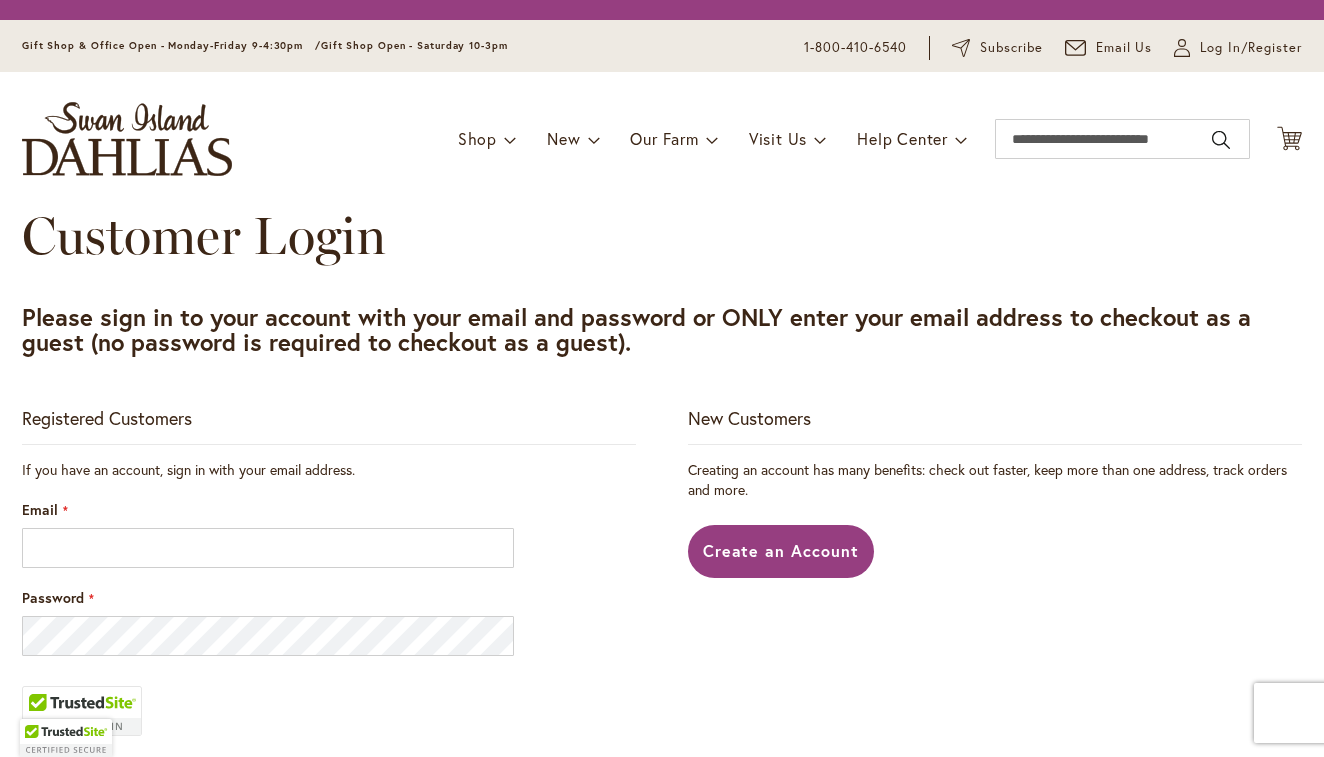 scroll, scrollTop: 0, scrollLeft: 0, axis: both 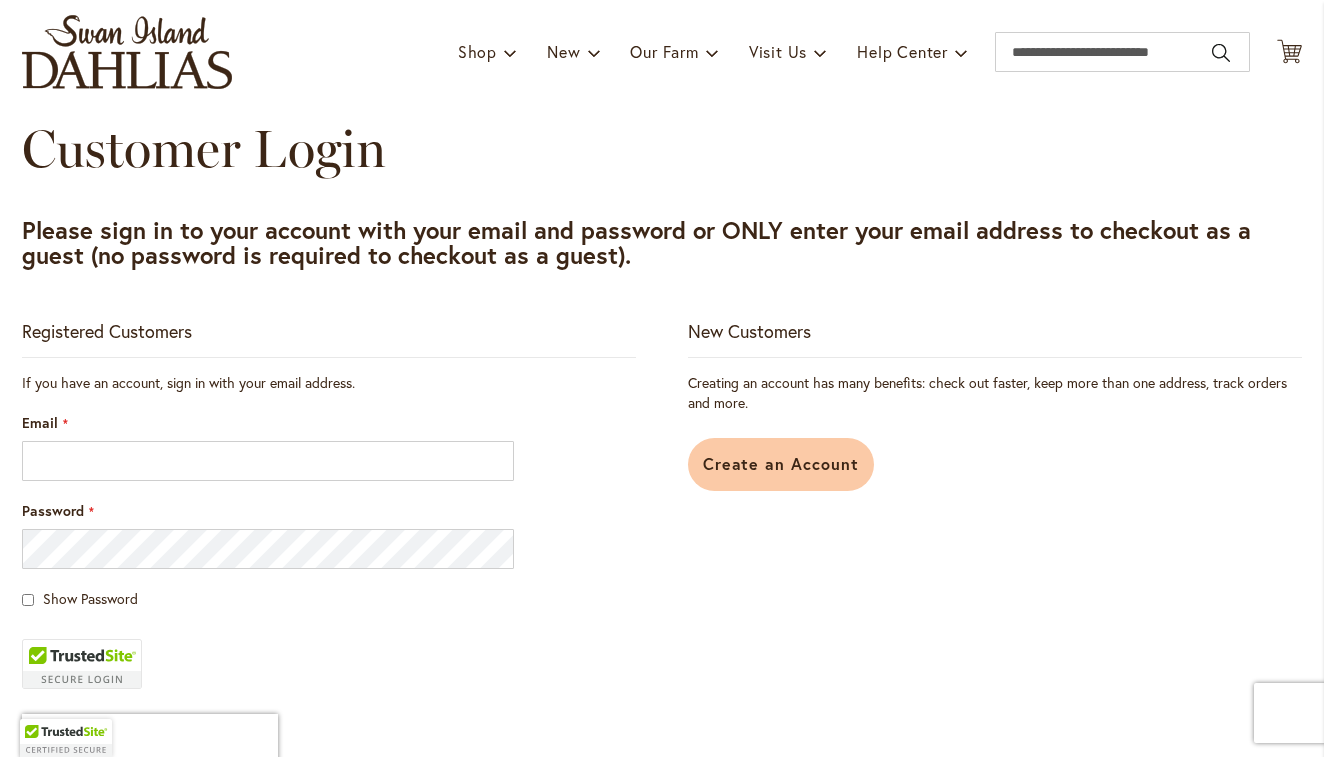 click on "Create an Account" at bounding box center (781, 464) 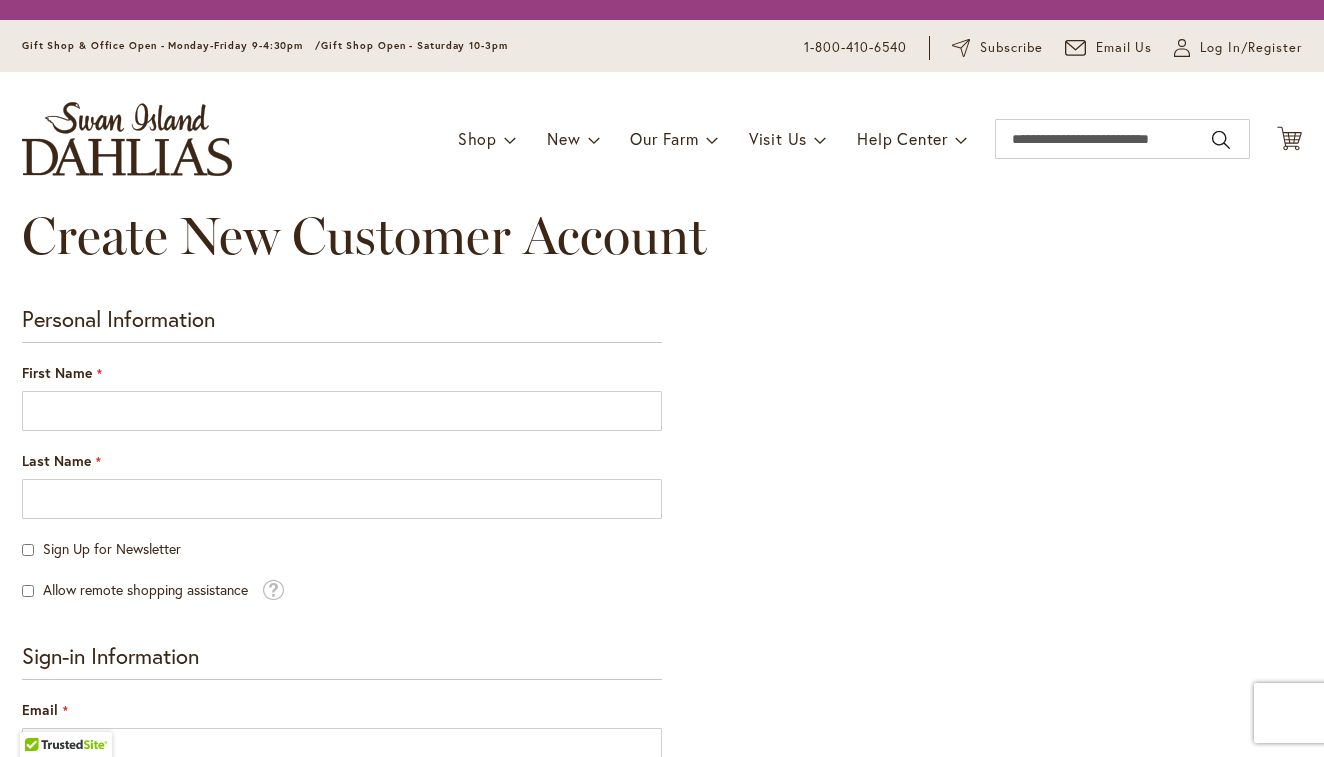 scroll, scrollTop: 0, scrollLeft: 0, axis: both 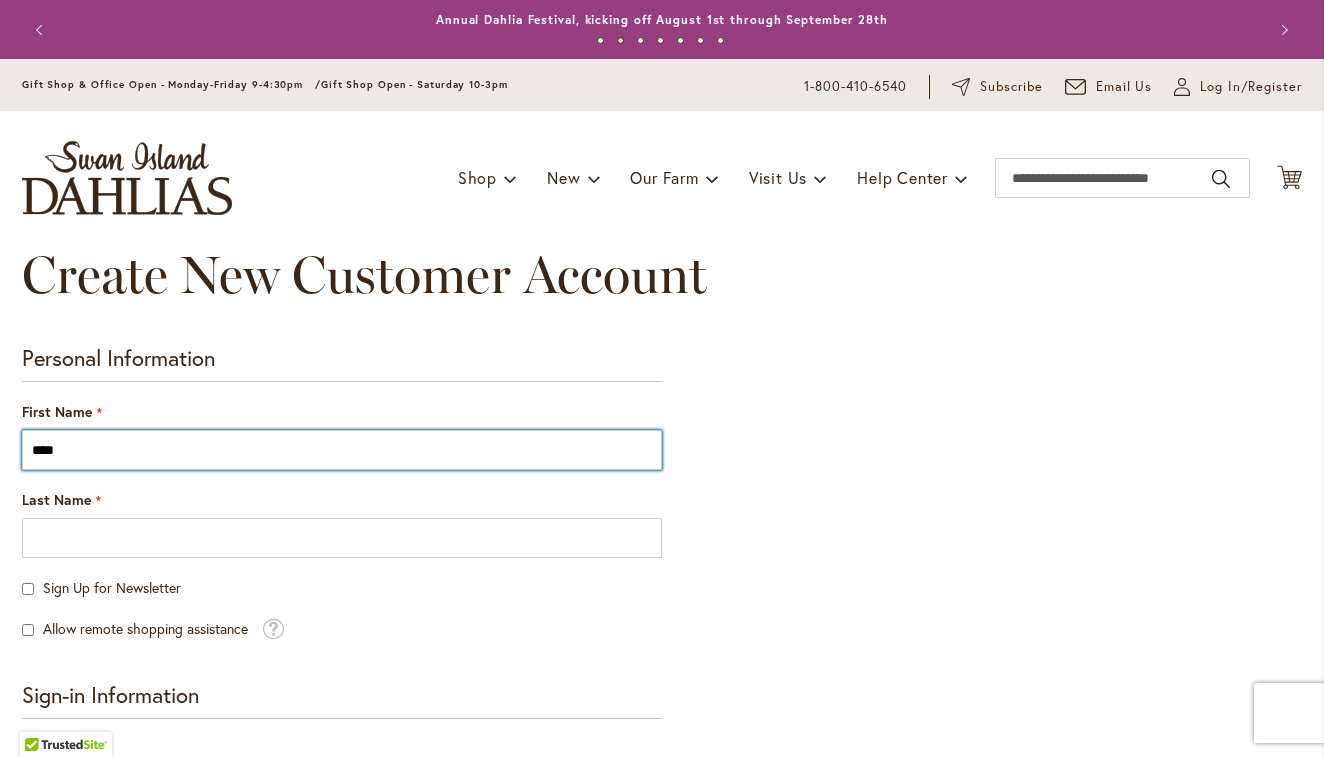 type on "****" 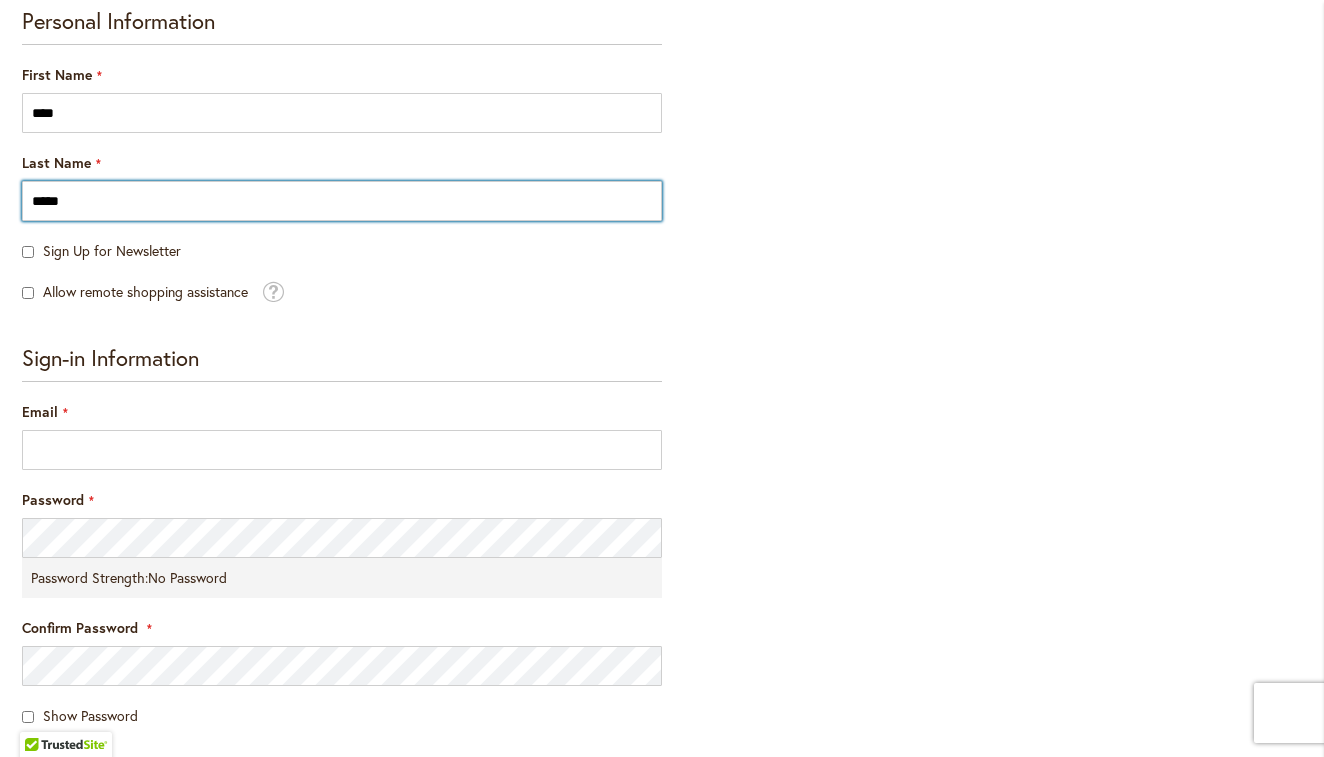 scroll, scrollTop: 369, scrollLeft: 0, axis: vertical 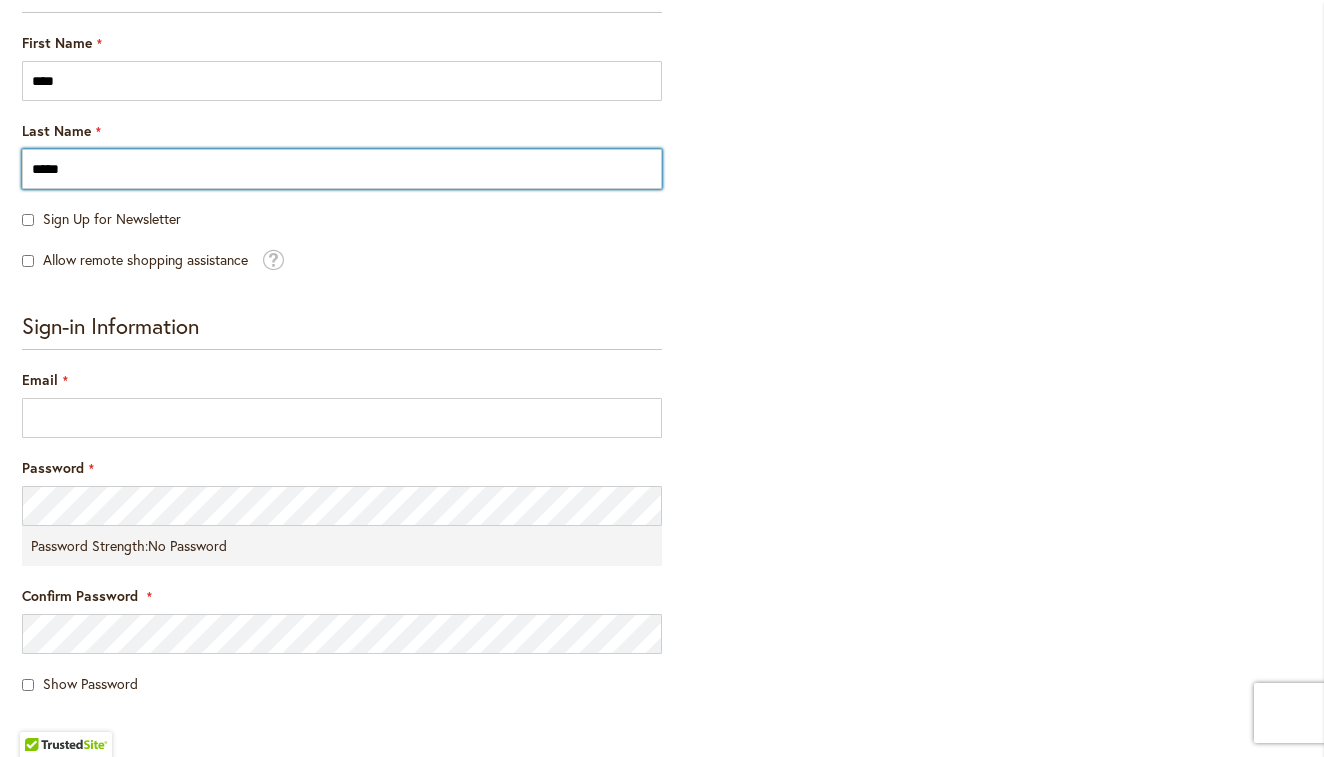 type on "*****" 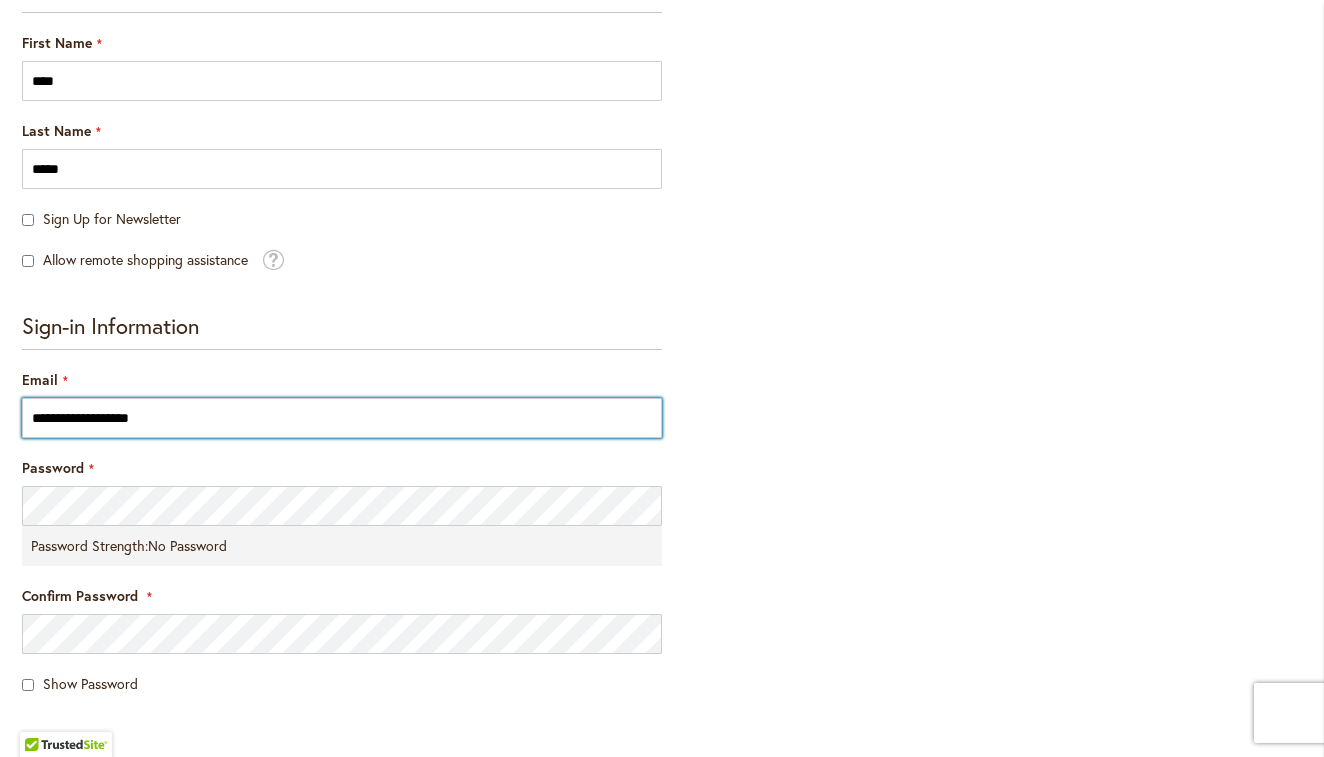 type on "**********" 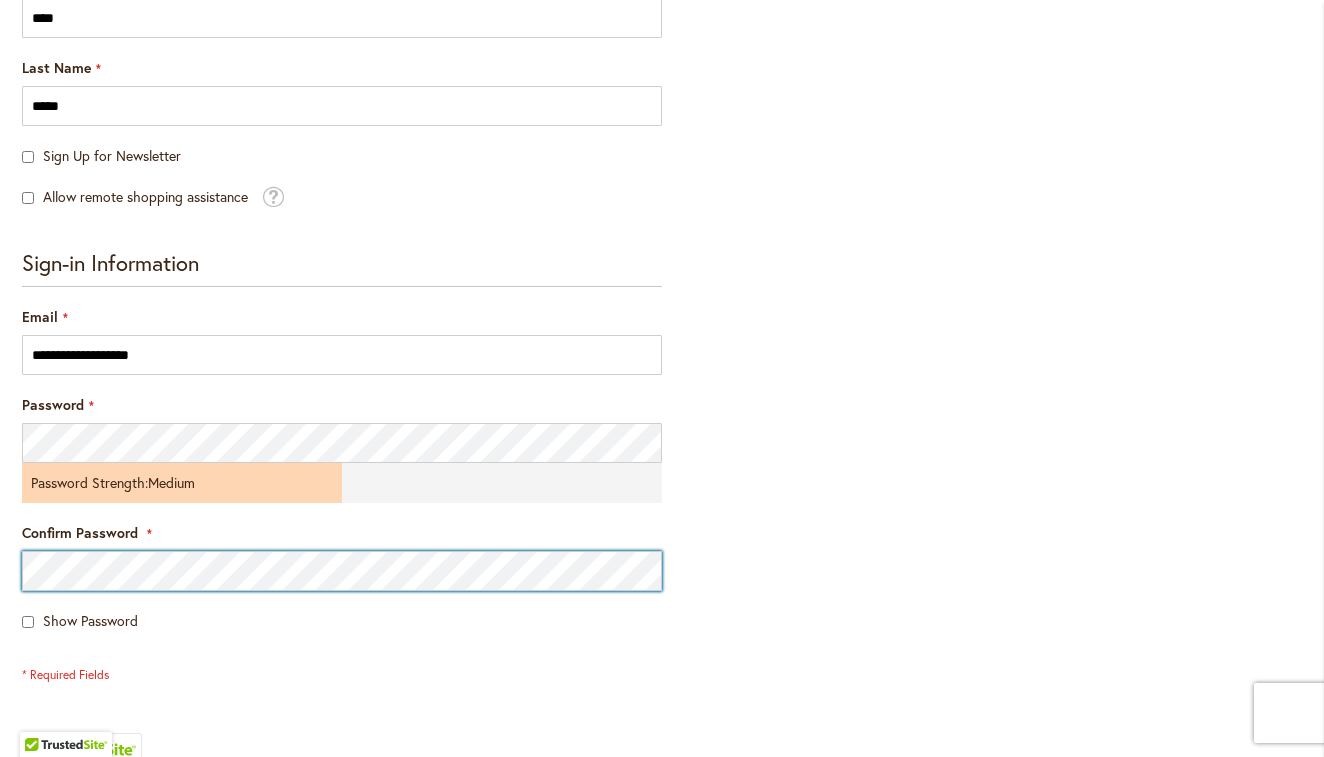 scroll, scrollTop: 449, scrollLeft: 0, axis: vertical 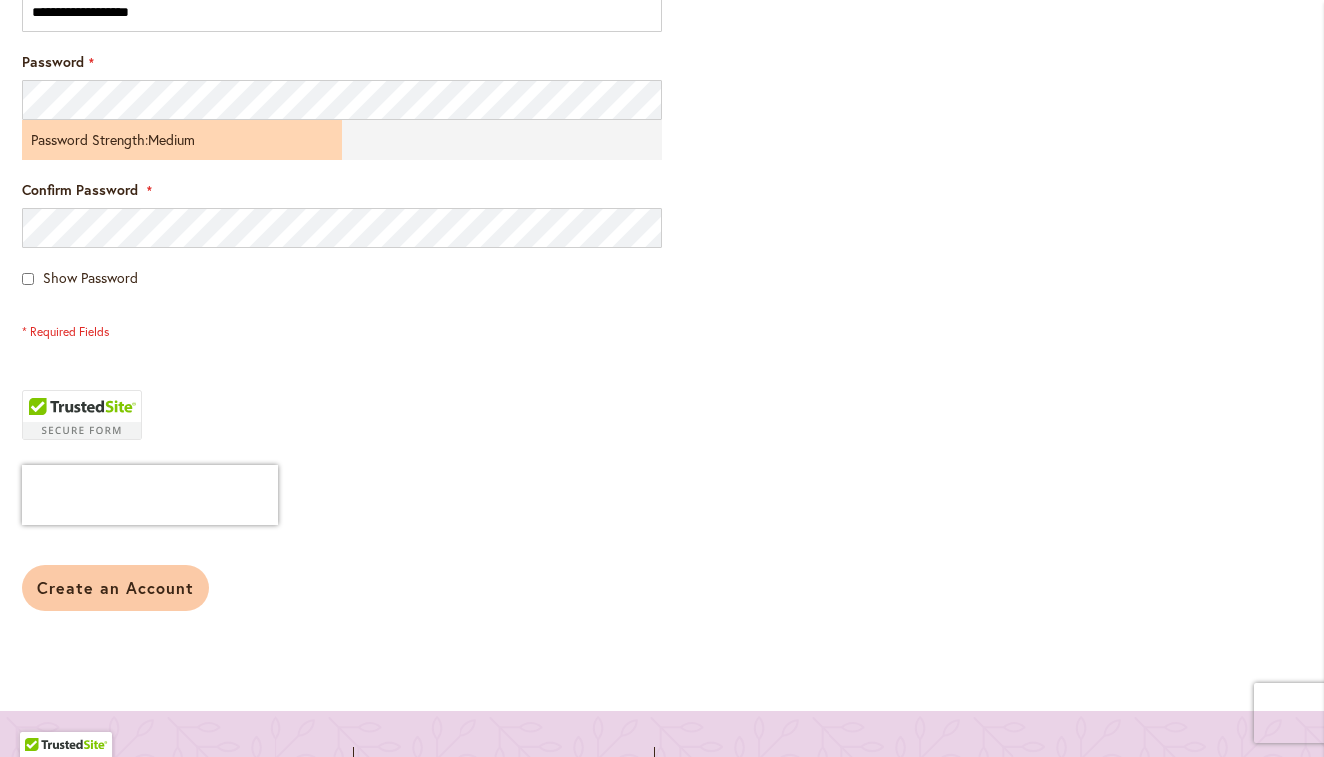 click on "Create an Account" at bounding box center (115, 587) 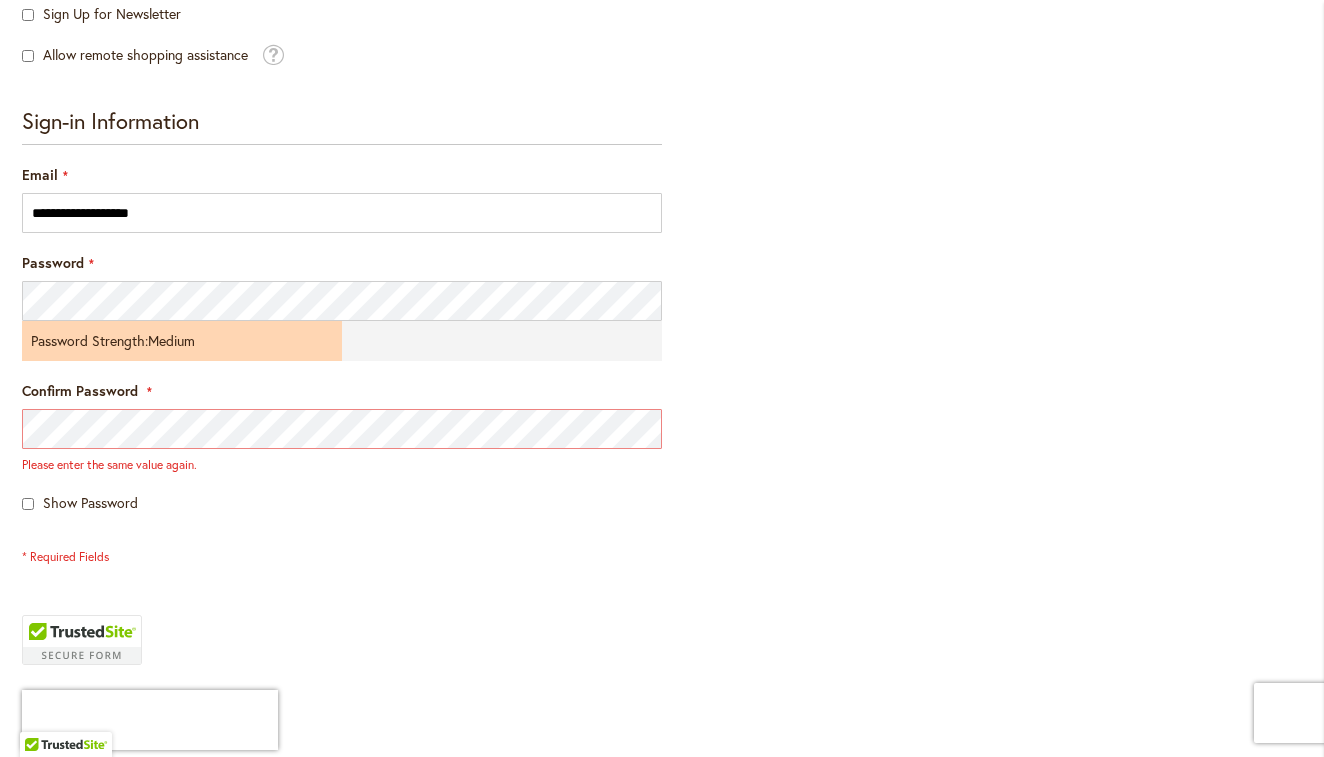 scroll, scrollTop: 565, scrollLeft: 0, axis: vertical 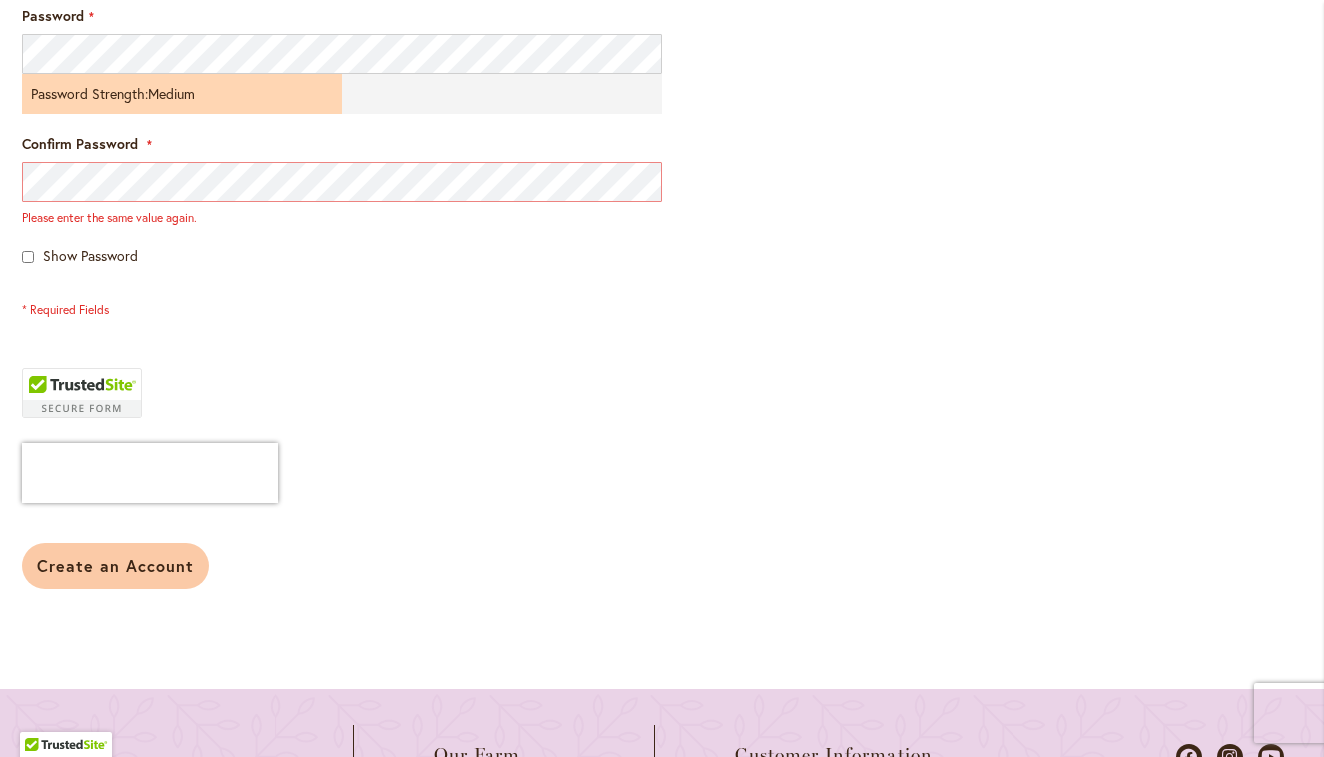 click on "Create an Account" at bounding box center (115, 565) 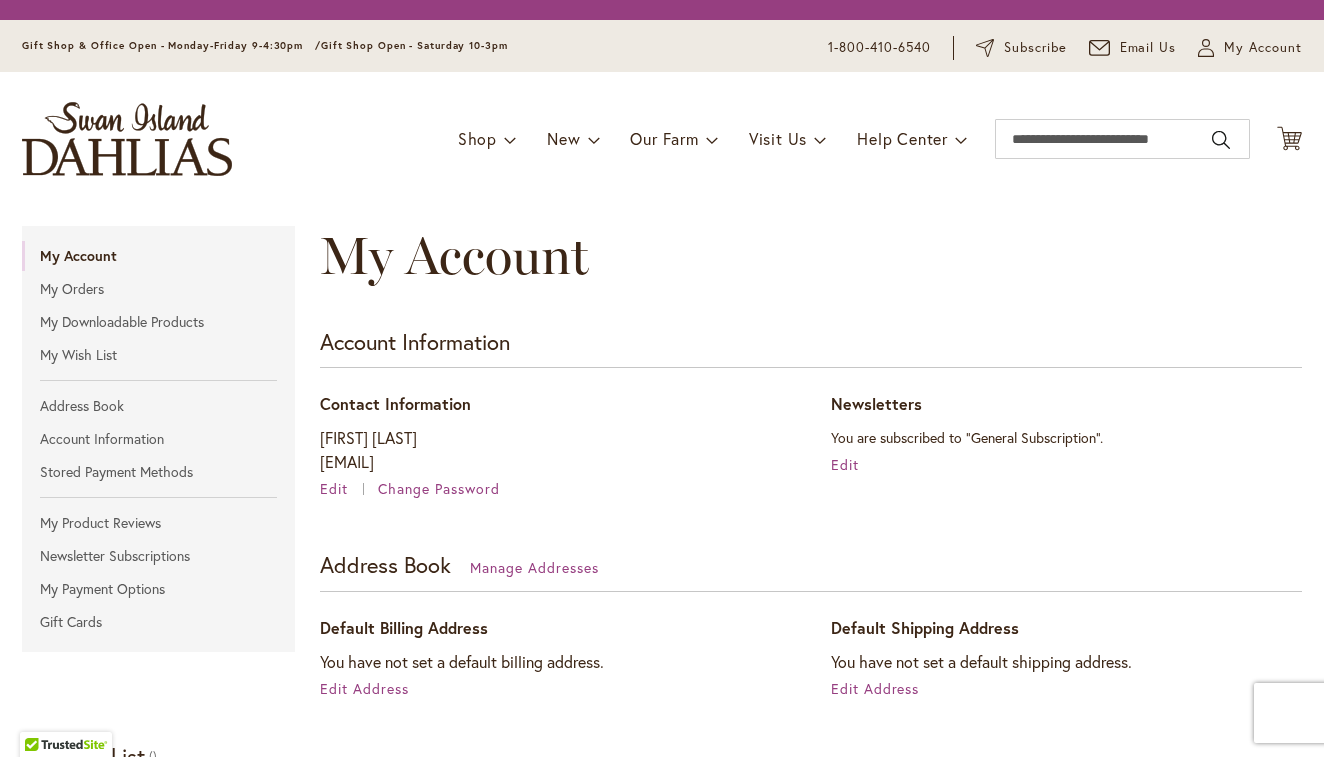 scroll, scrollTop: 0, scrollLeft: 0, axis: both 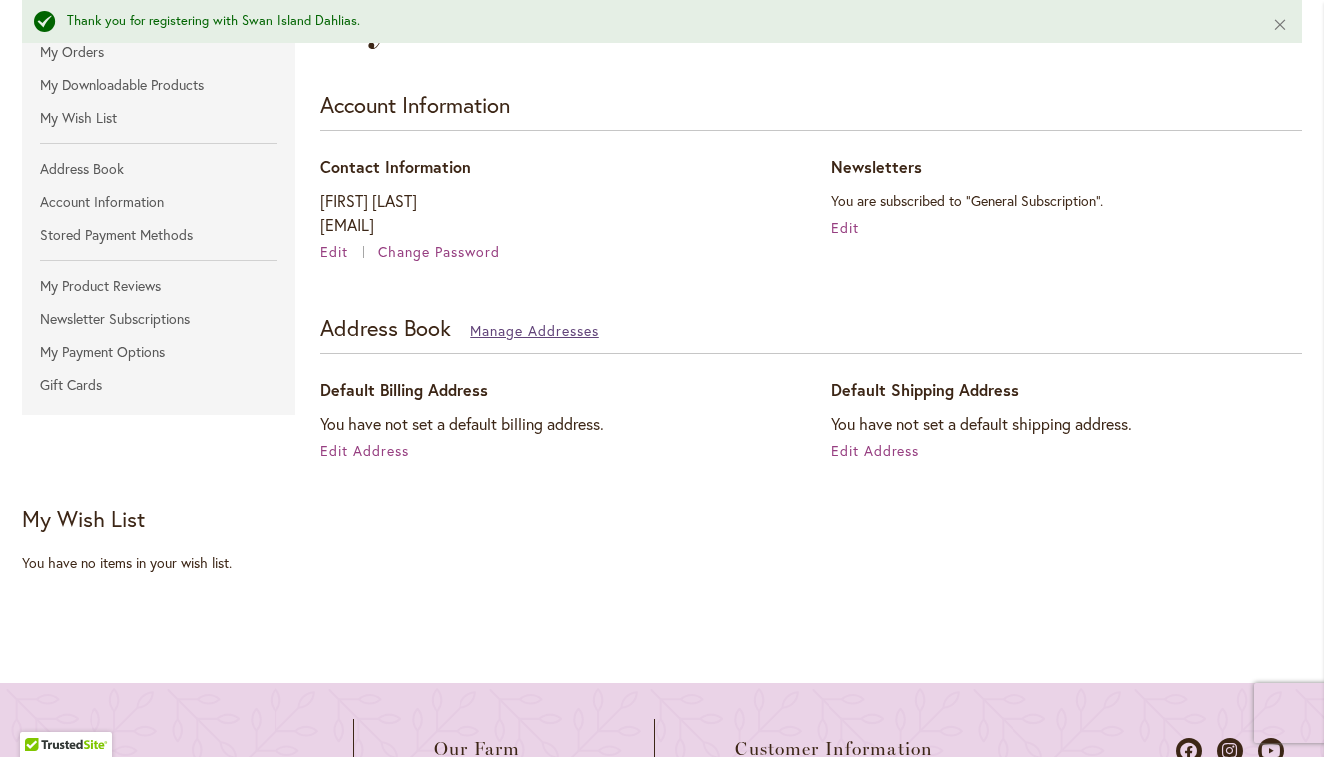 click on "Manage Addresses" at bounding box center (534, 330) 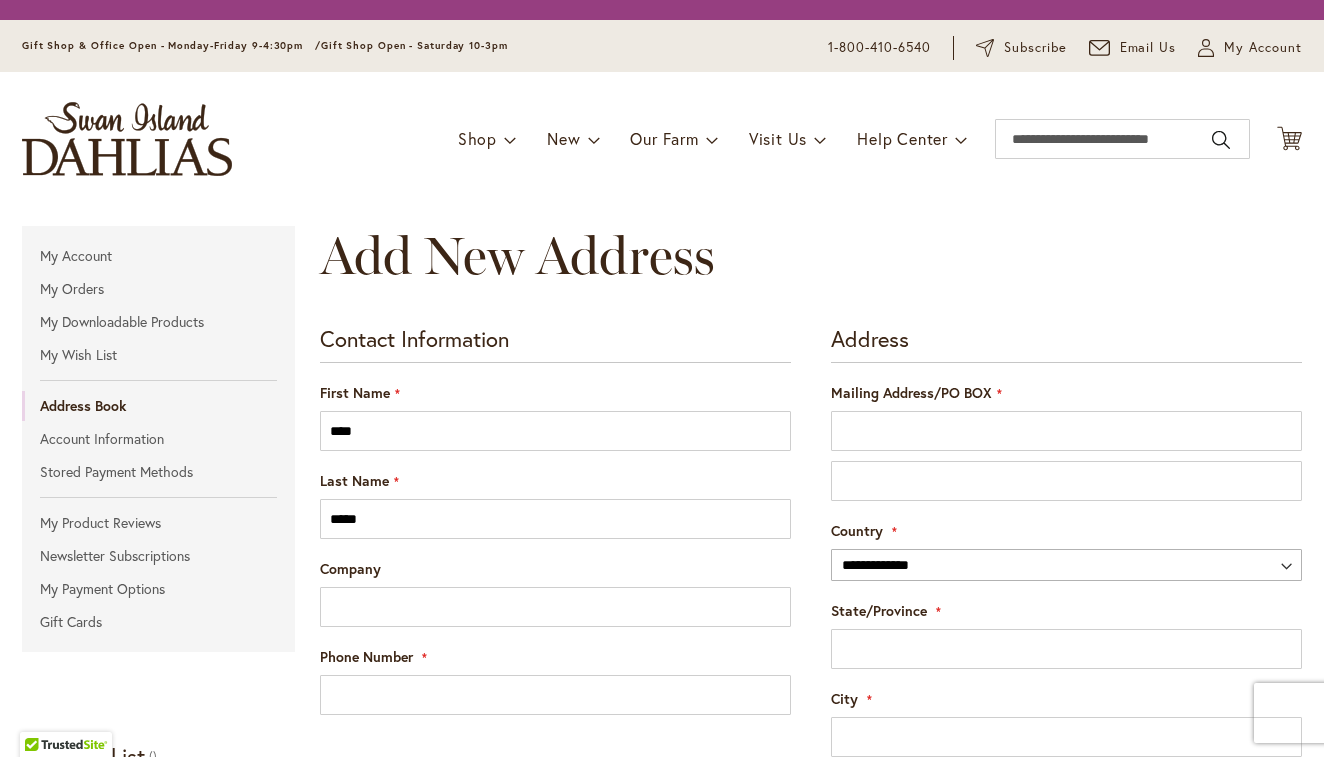 scroll, scrollTop: 0, scrollLeft: 0, axis: both 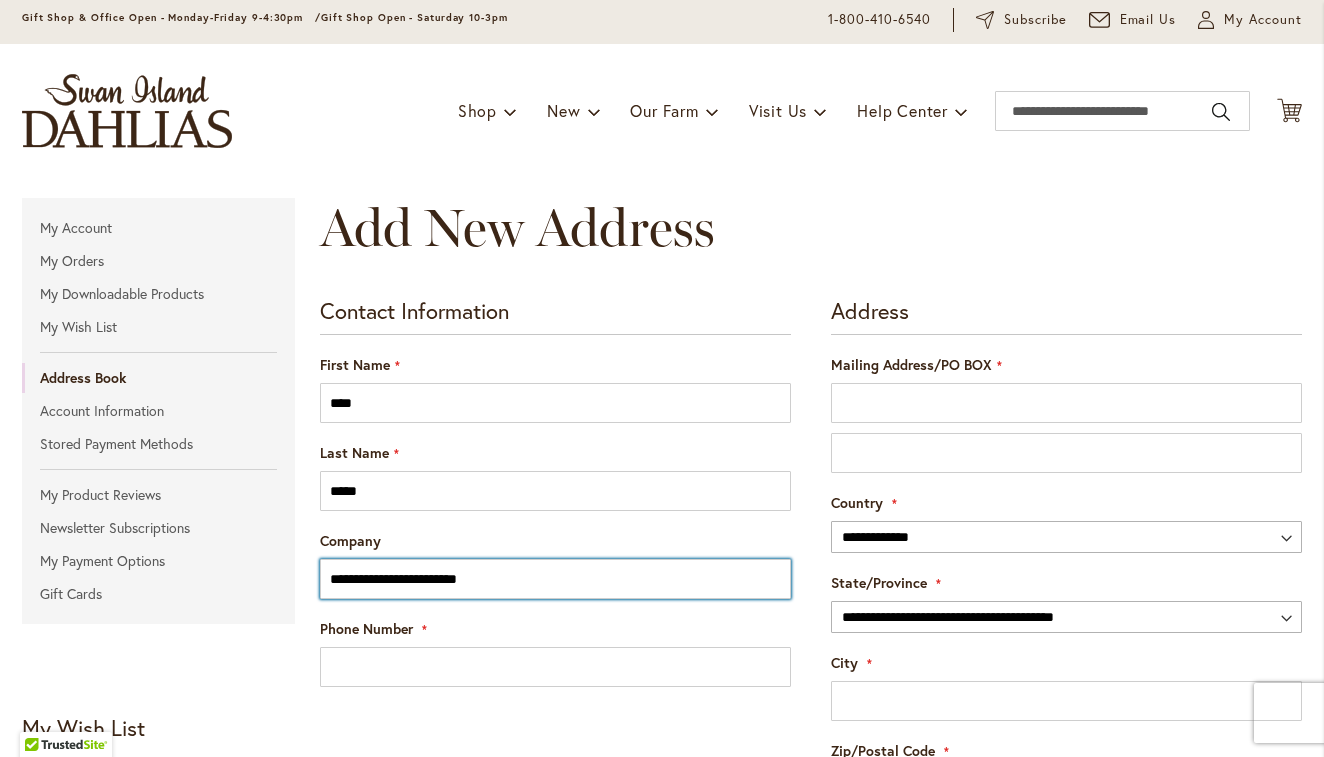 type on "**********" 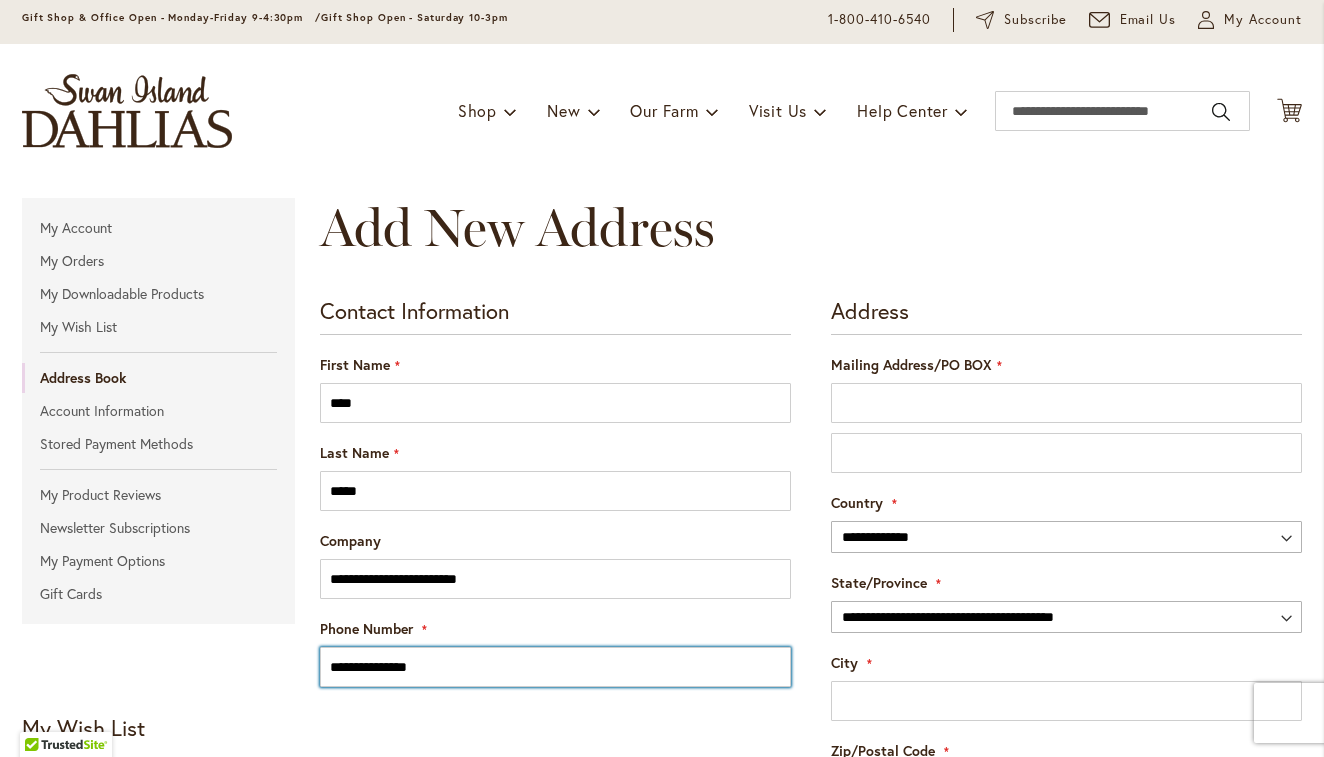 click on "**********" at bounding box center [555, 667] 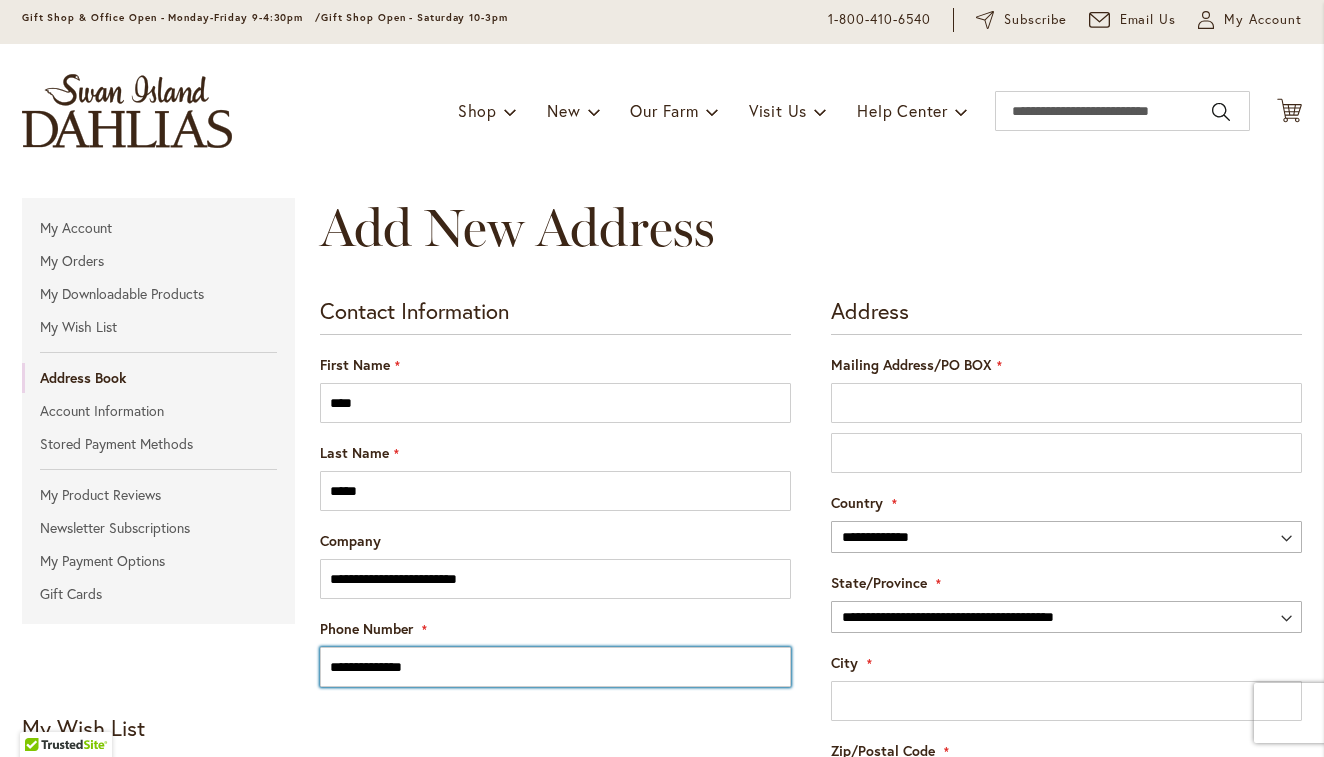 type on "**********" 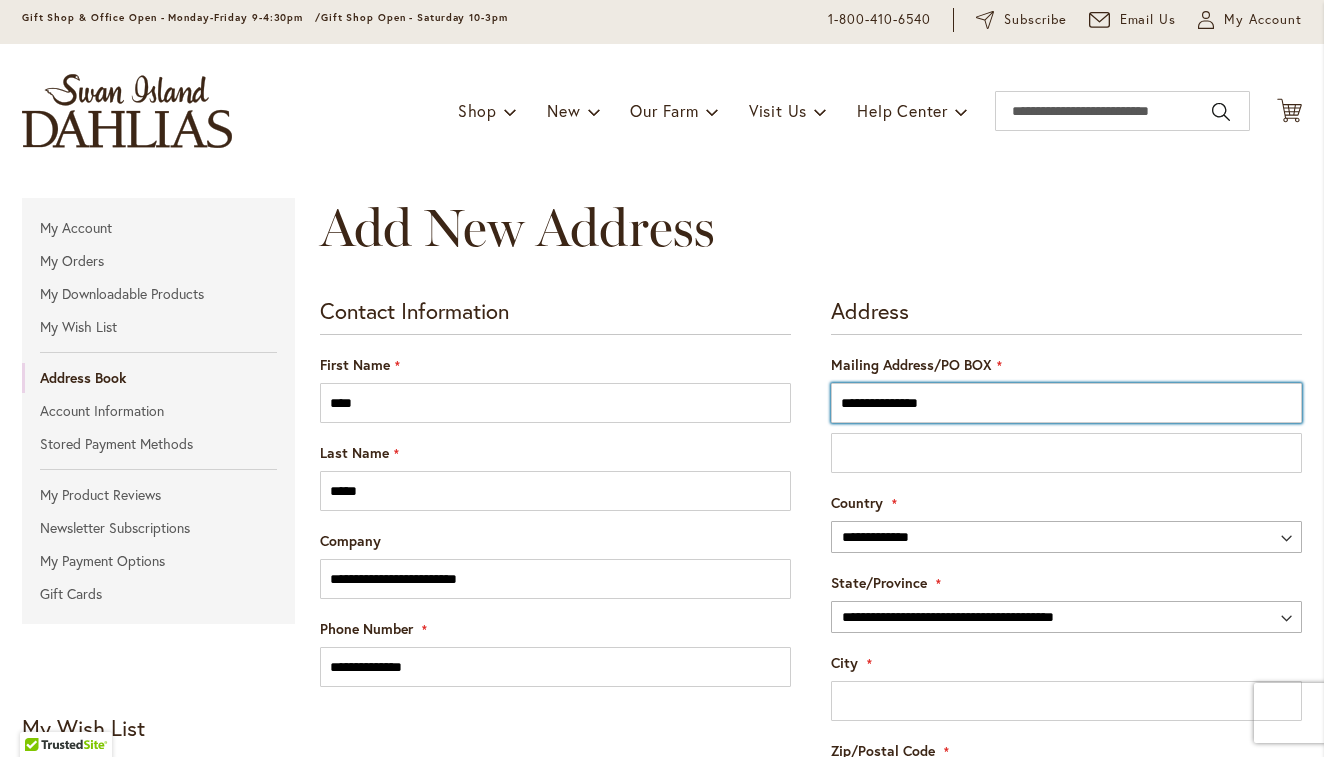 type on "**********" 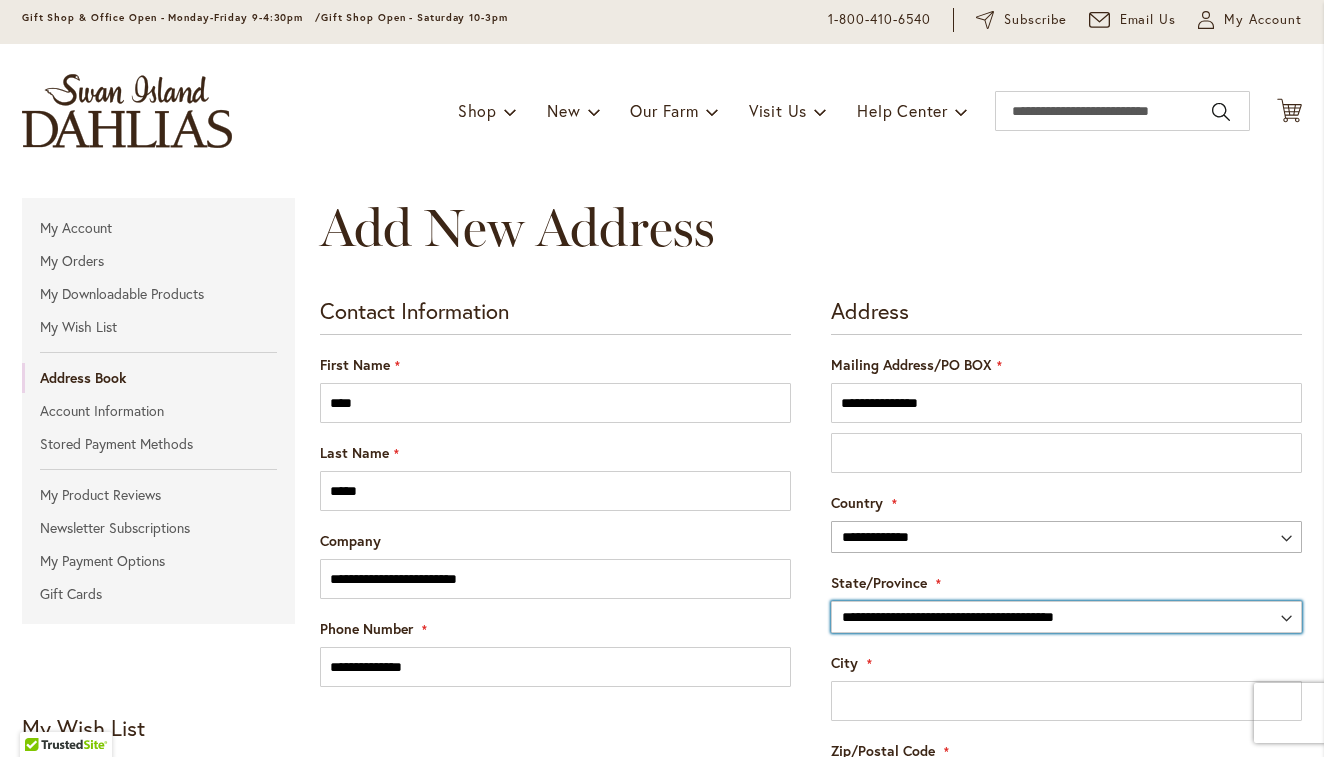 select on "**" 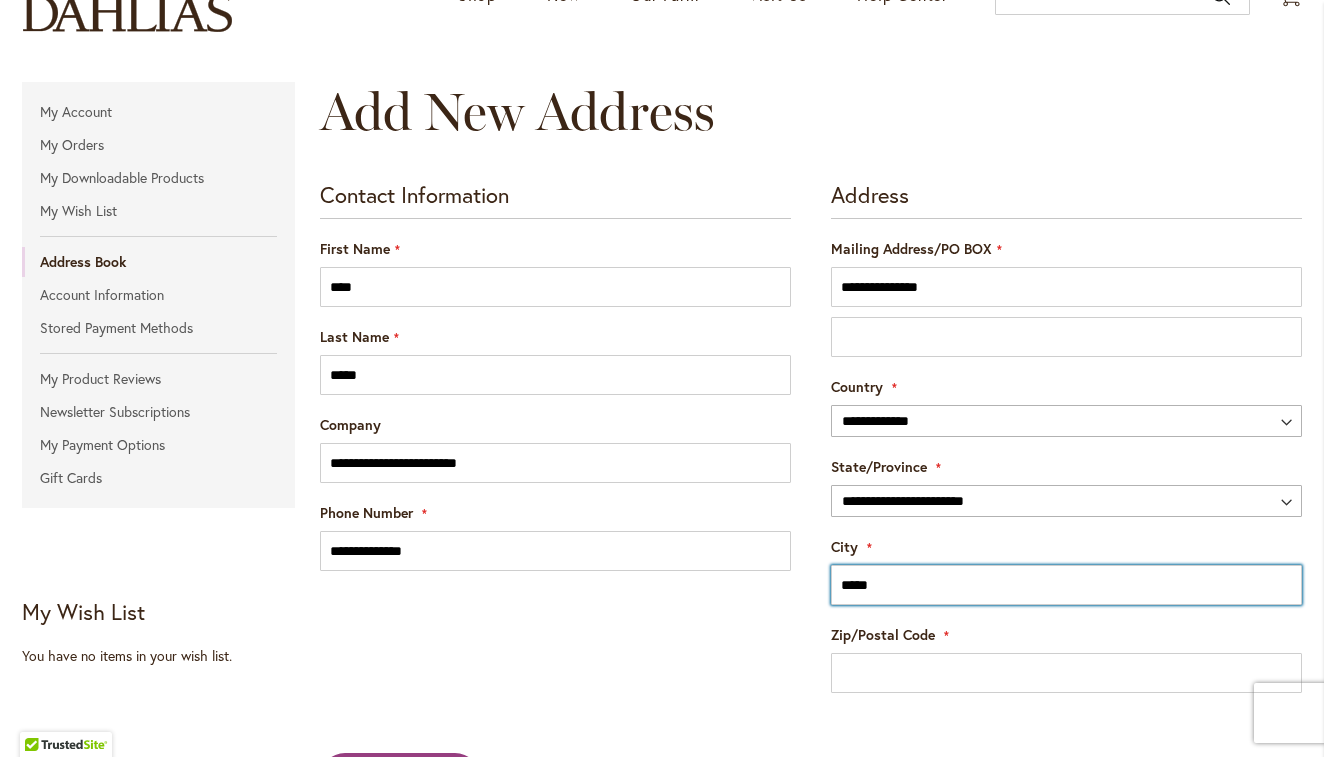 scroll, scrollTop: 194, scrollLeft: 0, axis: vertical 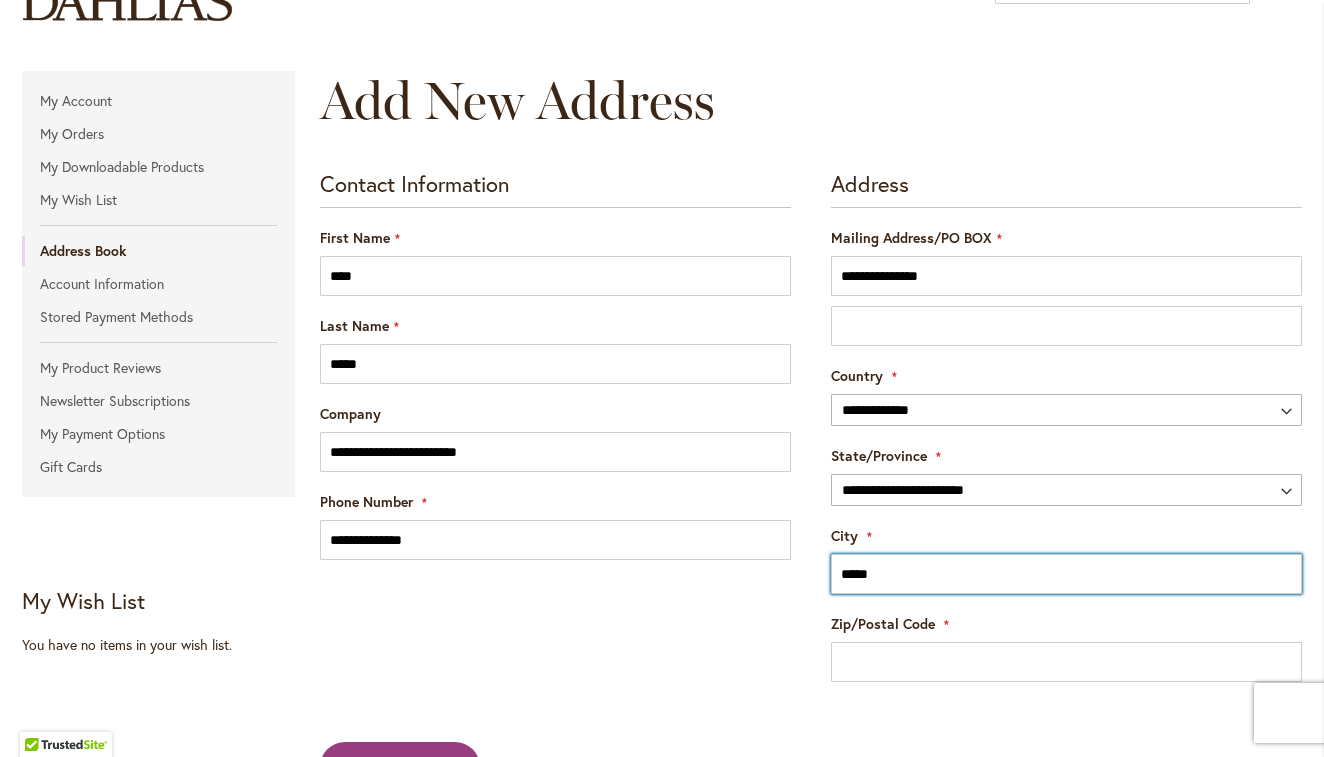click on "*****" at bounding box center (1066, 574) 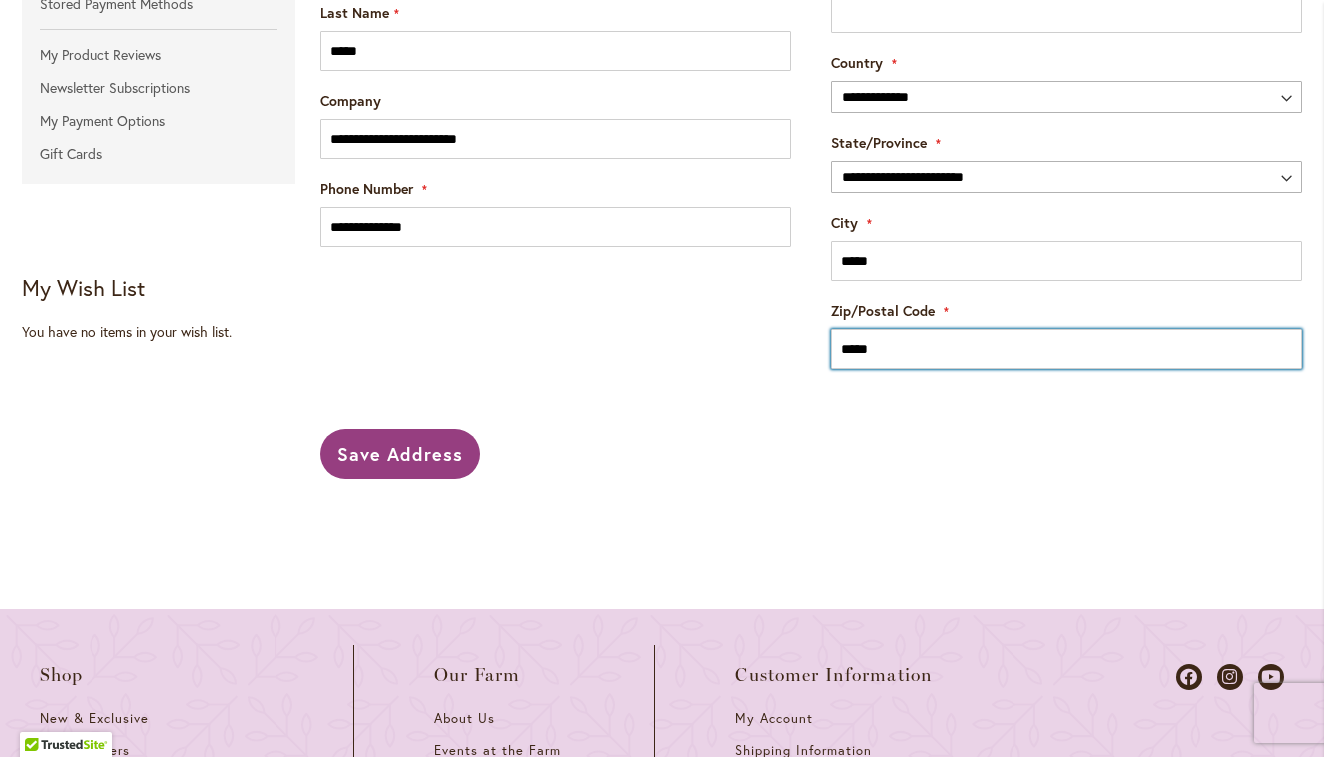 scroll, scrollTop: 525, scrollLeft: 0, axis: vertical 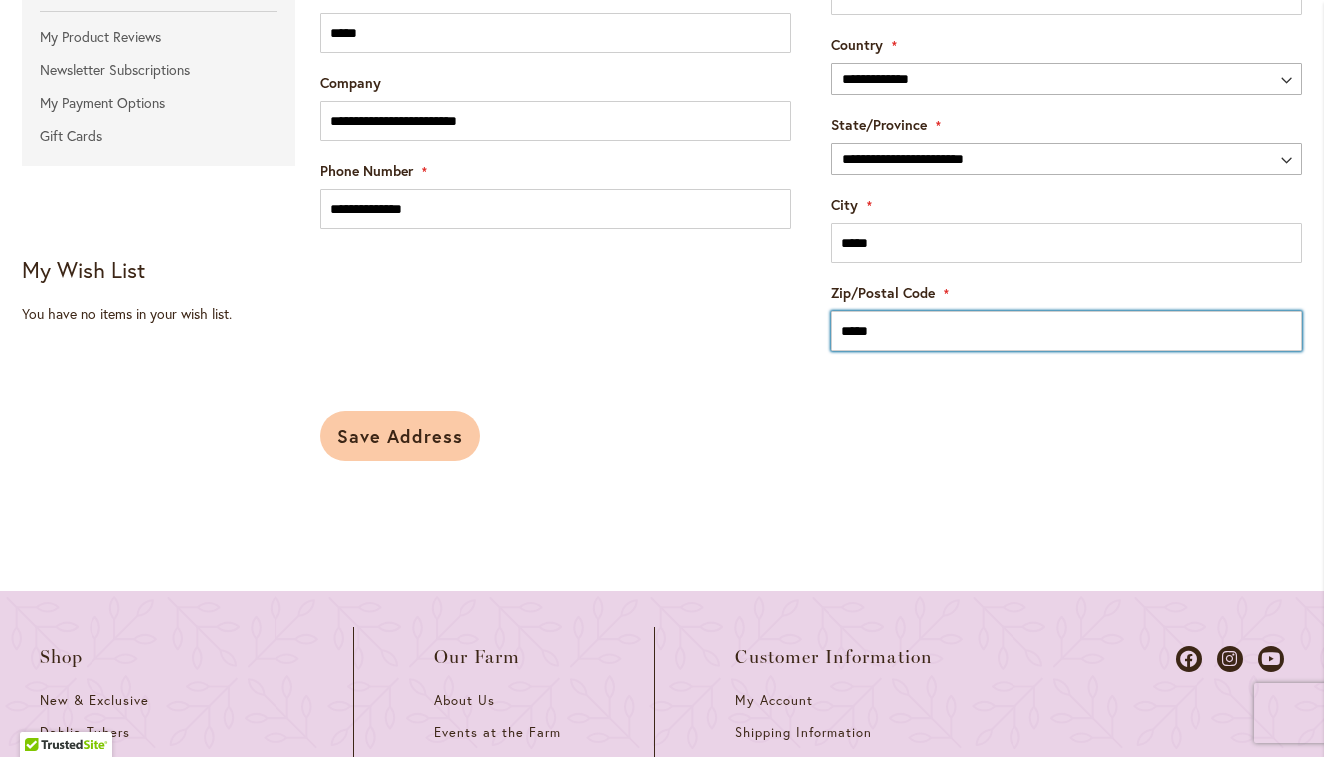 type on "*****" 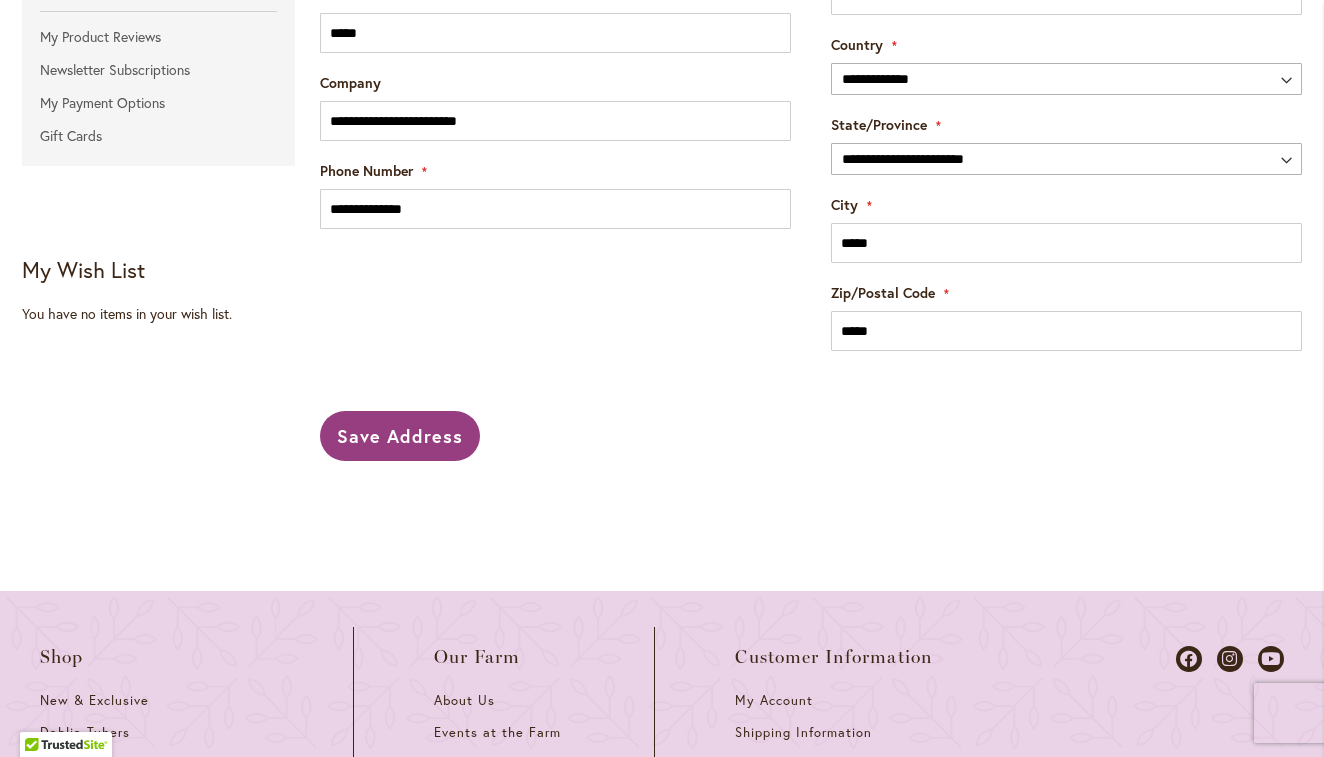 click on "Save Address" at bounding box center (400, 436) 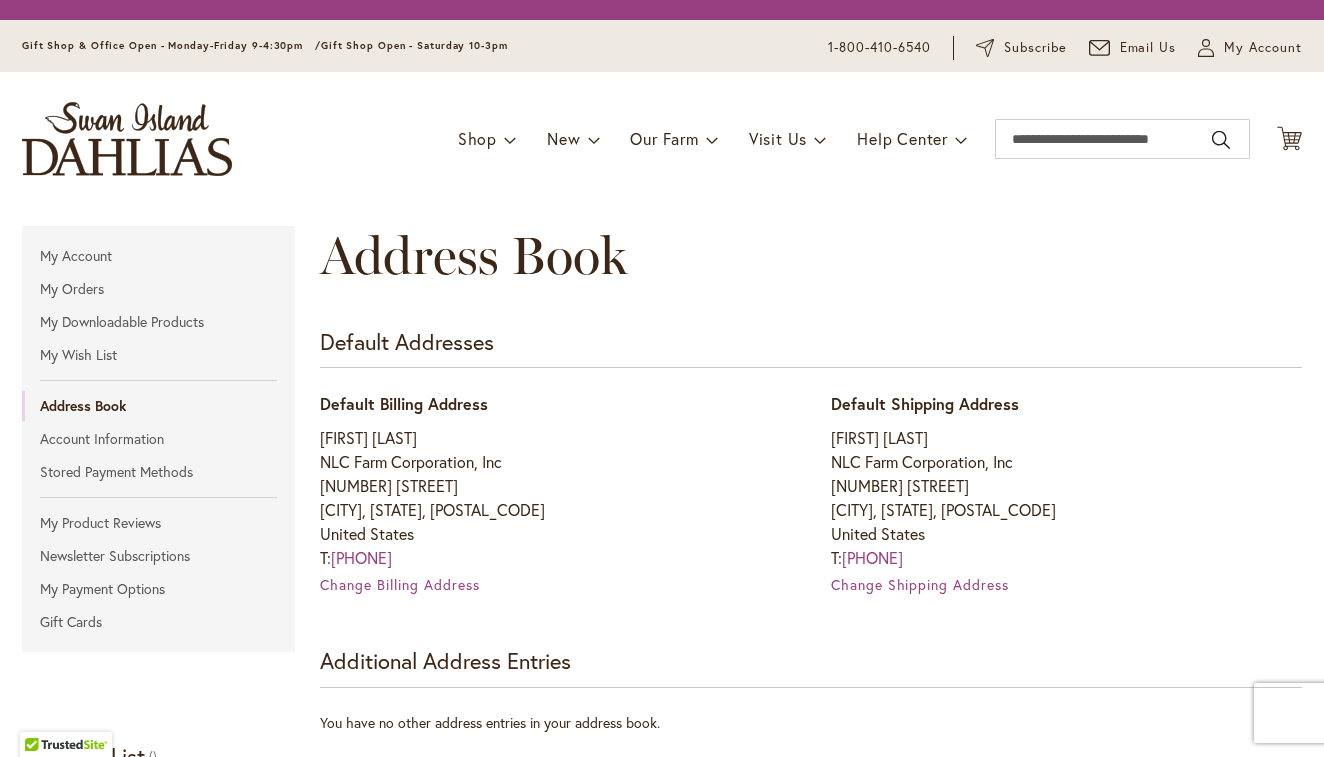 scroll, scrollTop: 0, scrollLeft: 0, axis: both 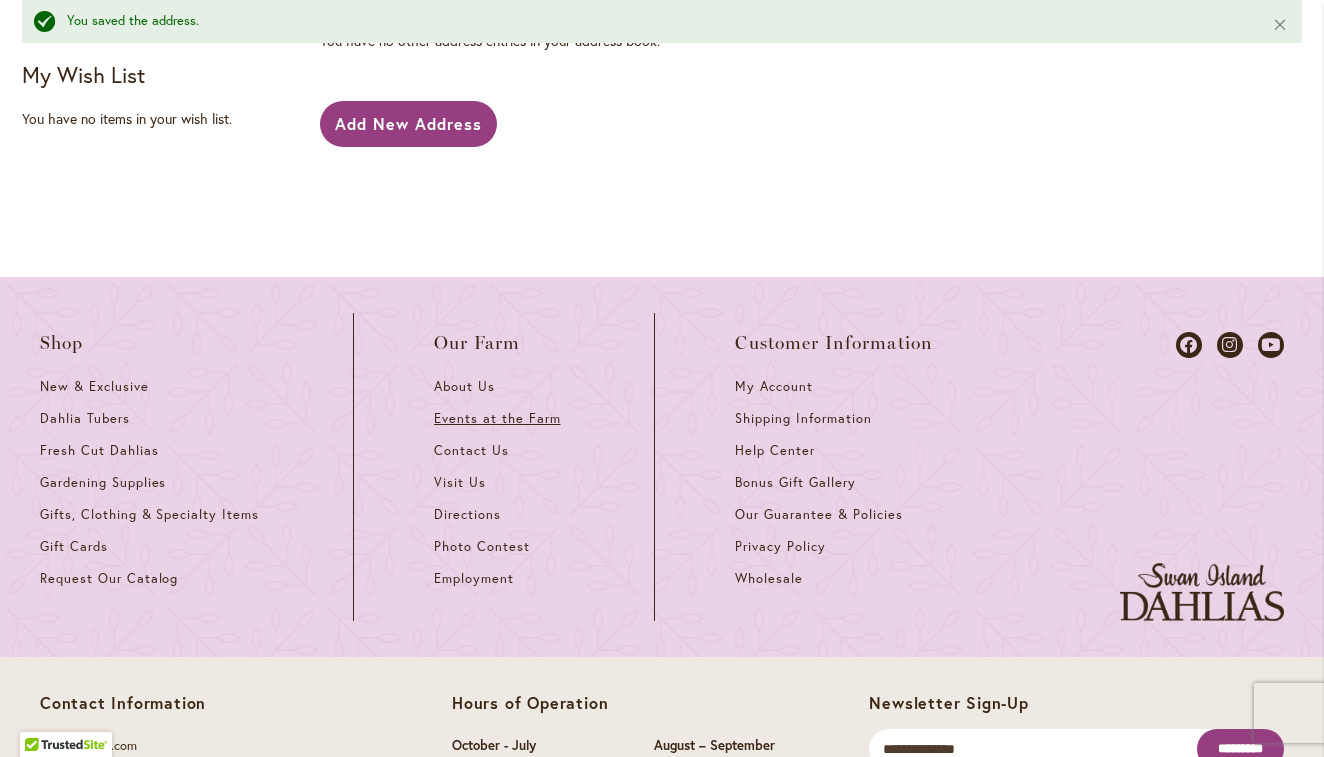 click on "Events at the Farm" at bounding box center [497, 418] 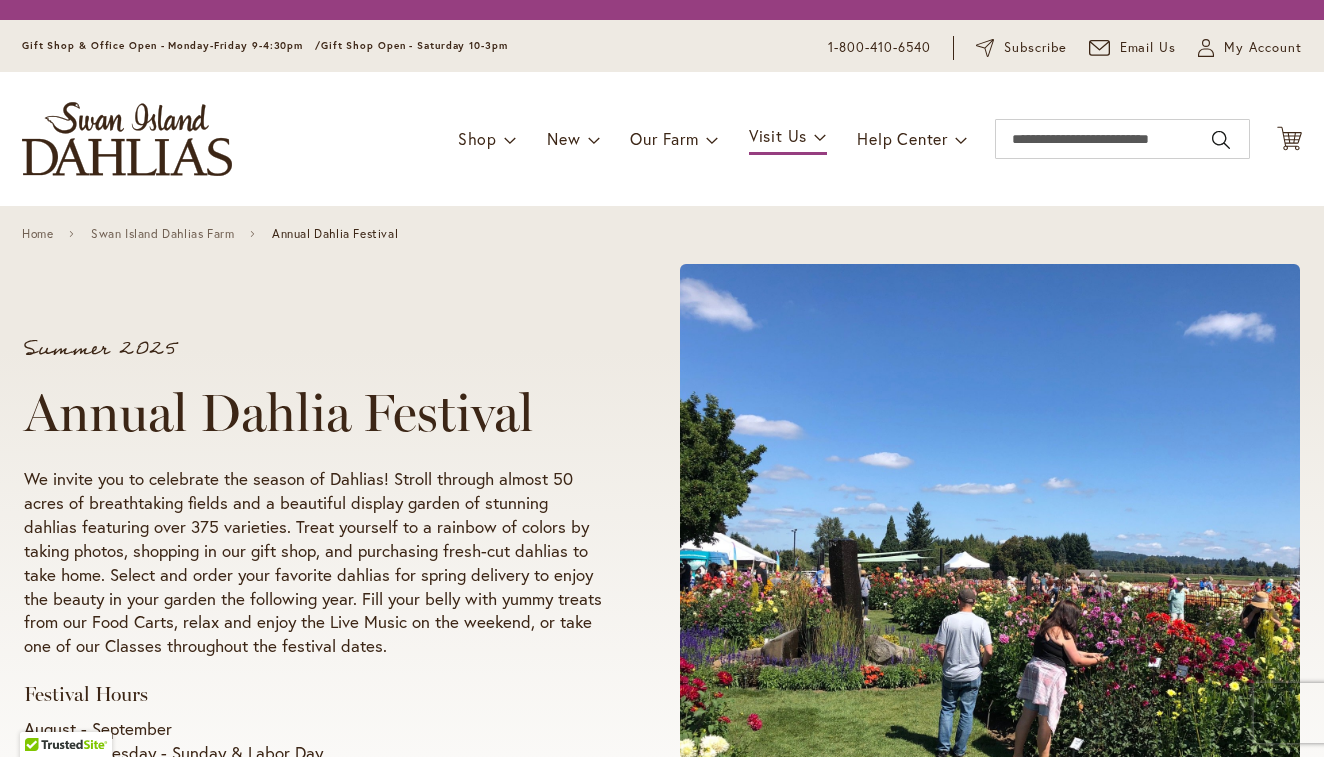 scroll, scrollTop: 0, scrollLeft: 0, axis: both 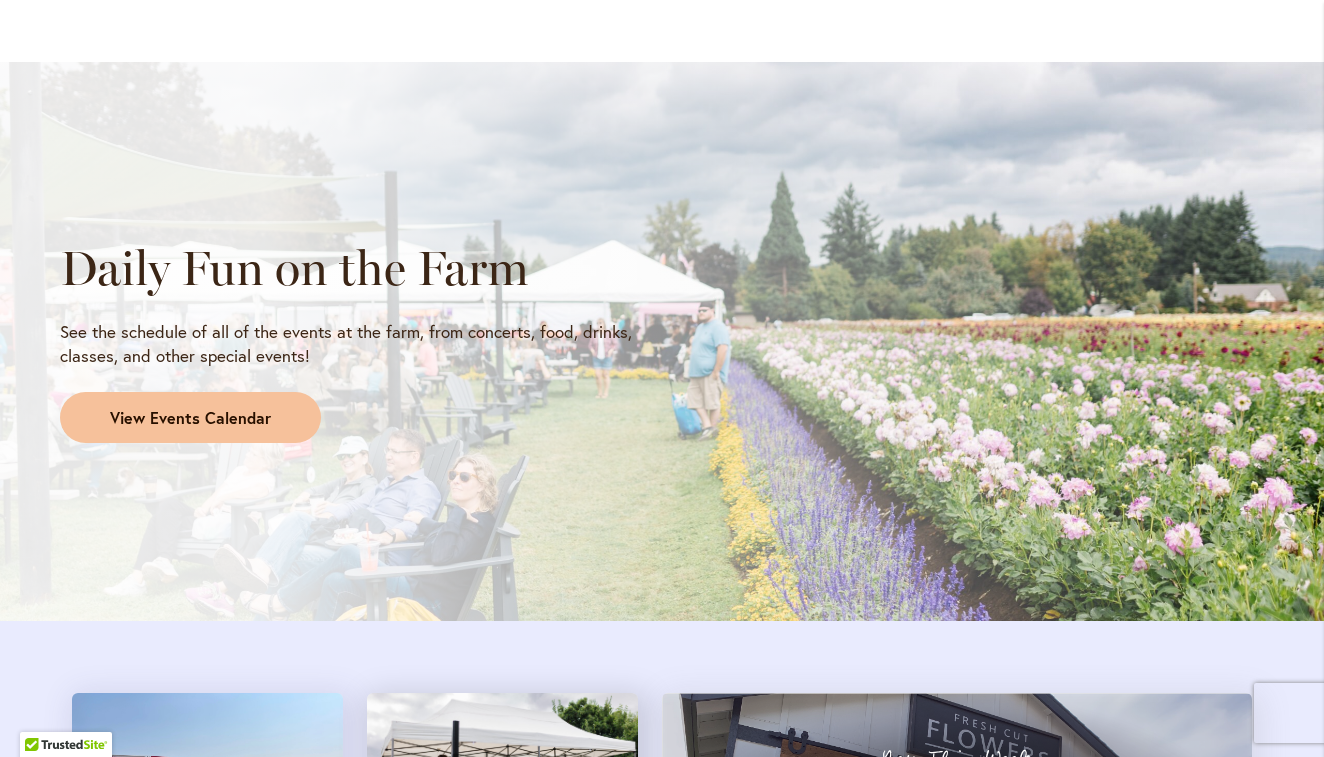 click on "View Events Calendar" at bounding box center [190, 418] 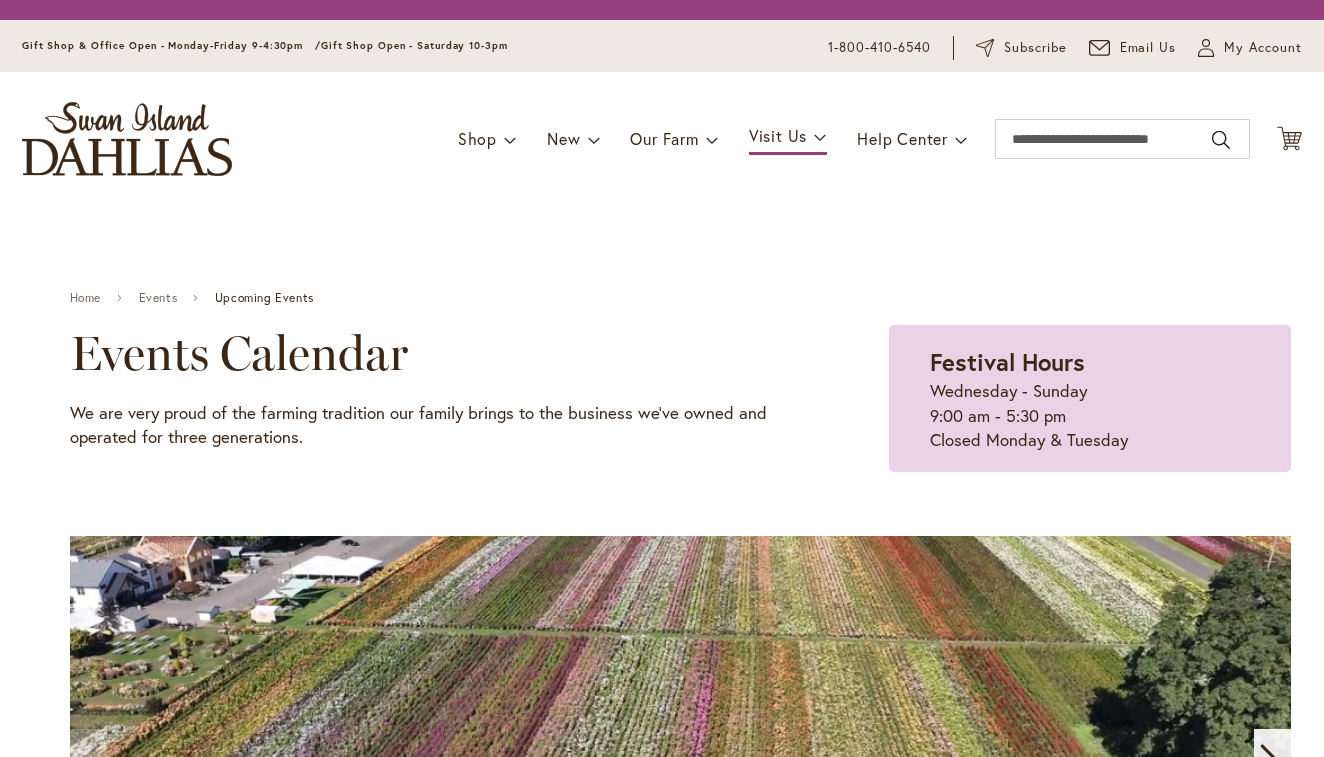 scroll, scrollTop: 0, scrollLeft: 0, axis: both 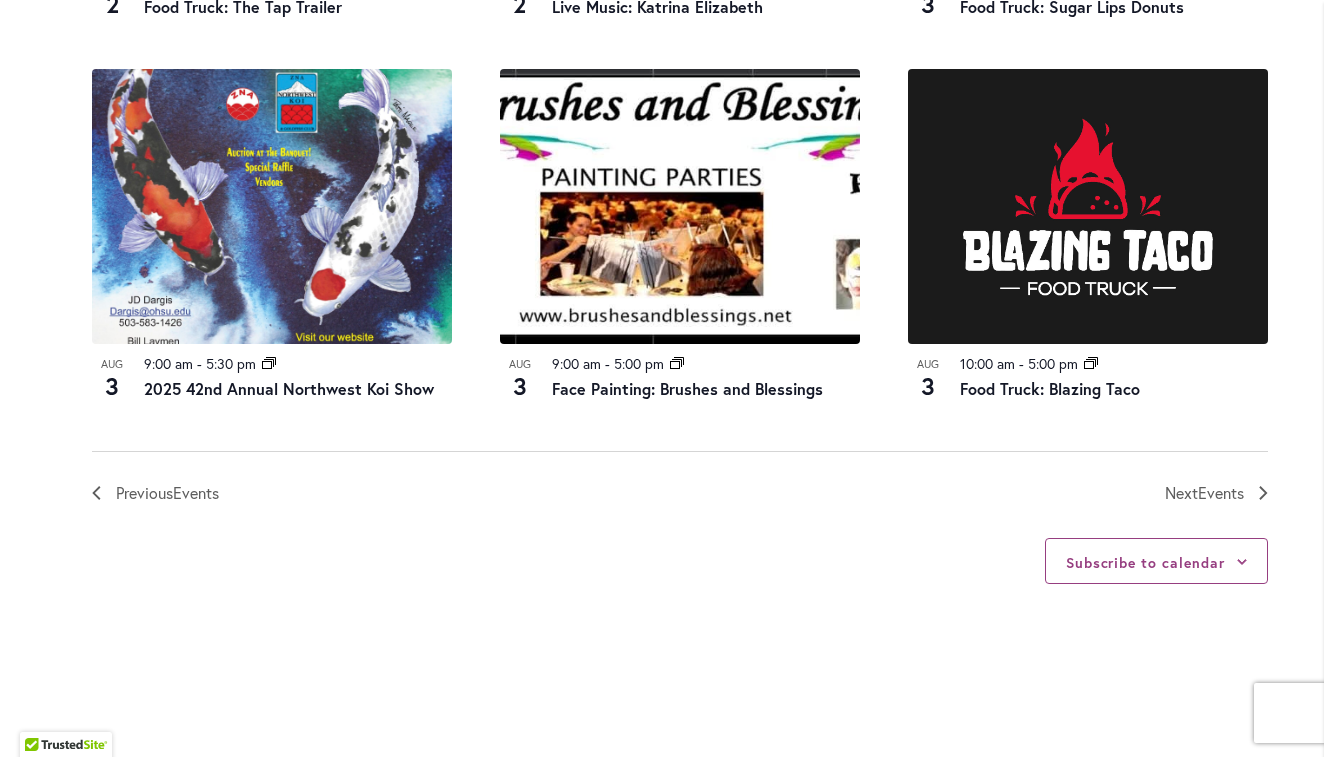 click on "Next  Events" at bounding box center [1204, 493] 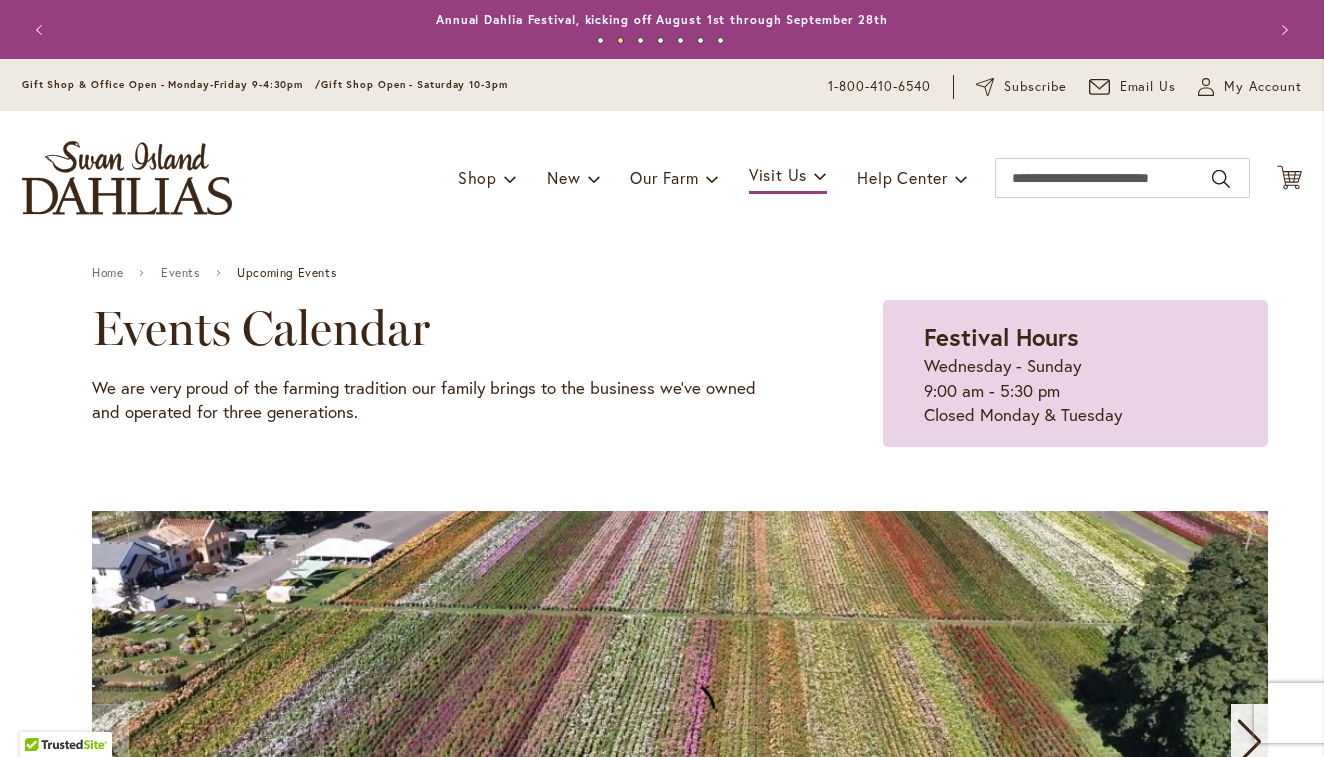 scroll, scrollTop: 0, scrollLeft: 0, axis: both 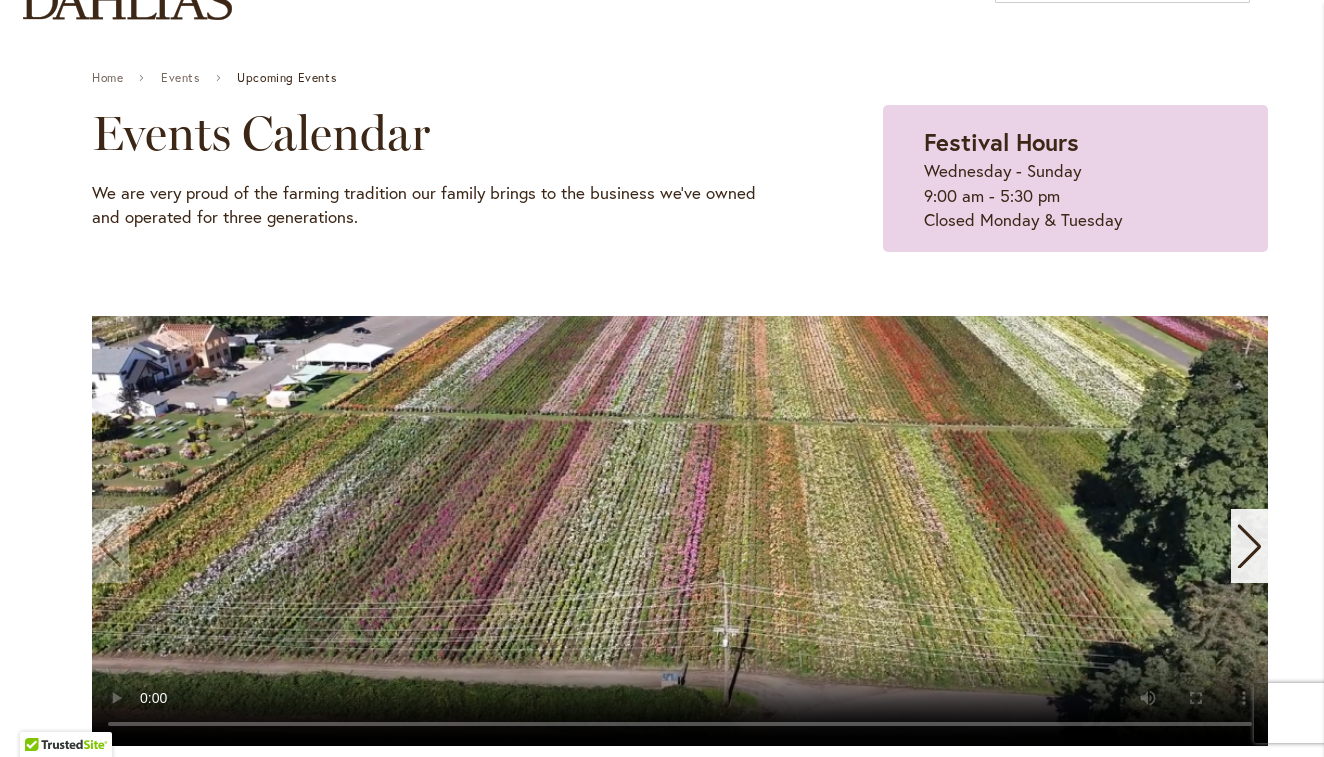 click on "Home       Events     Upcoming Events
Events Calendar
We are very proud of the farming tradition our family brings to the business we've owned and operated for three generations.
Festival Hours
Wednesday - Sunday 9:00 am - 5:30 pm Closed Monday & Tuesday" at bounding box center (680, 408) 